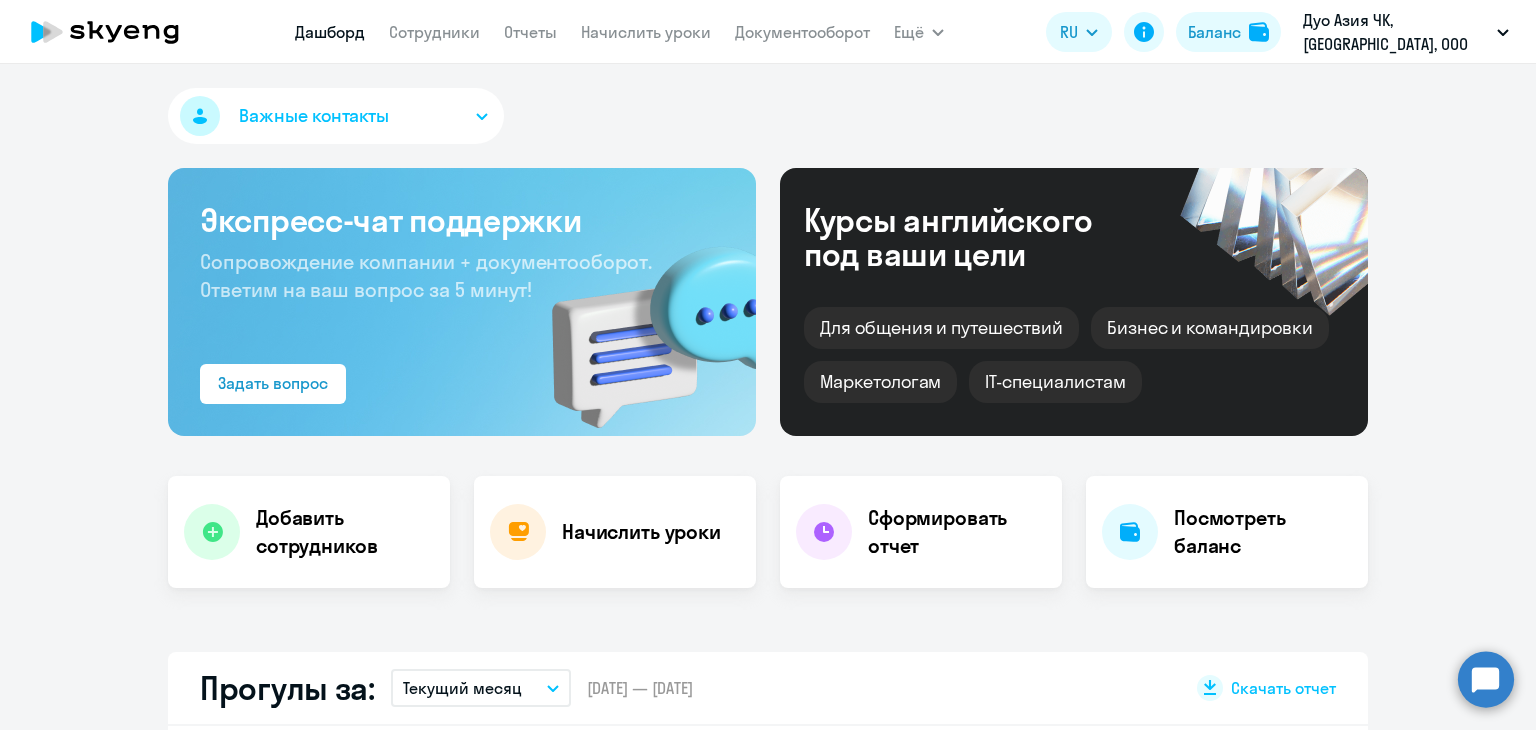 scroll, scrollTop: 0, scrollLeft: 0, axis: both 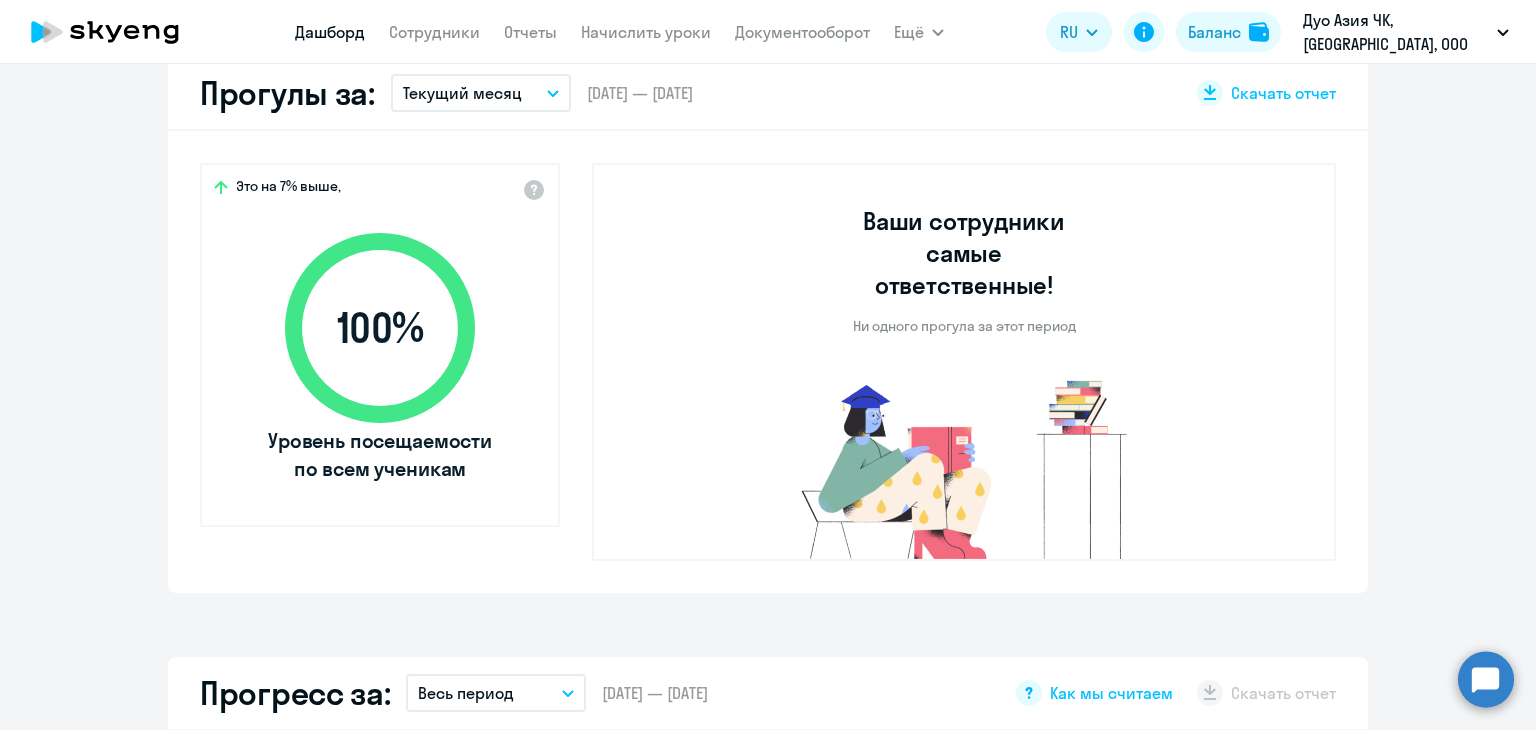 select on "30" 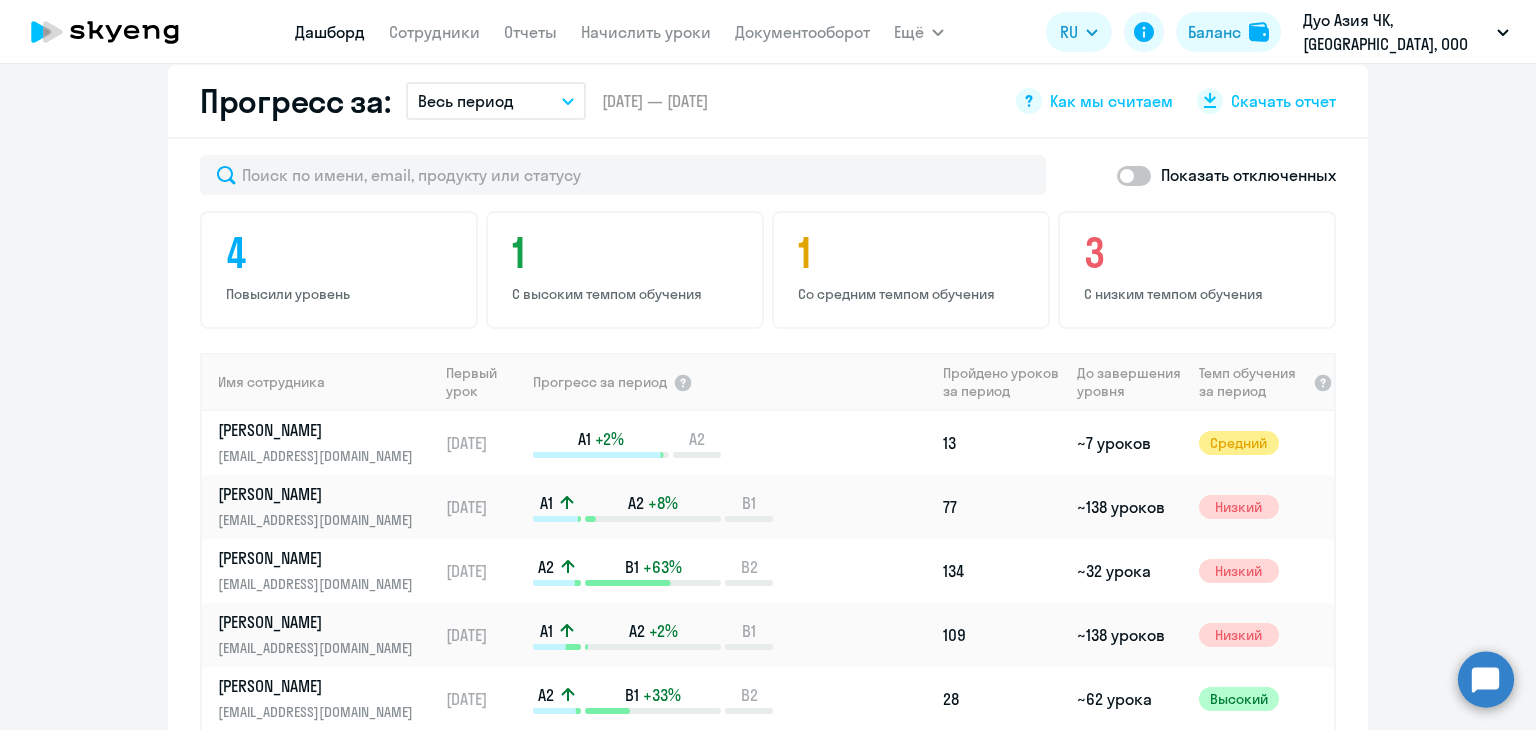 scroll, scrollTop: 1188, scrollLeft: 0, axis: vertical 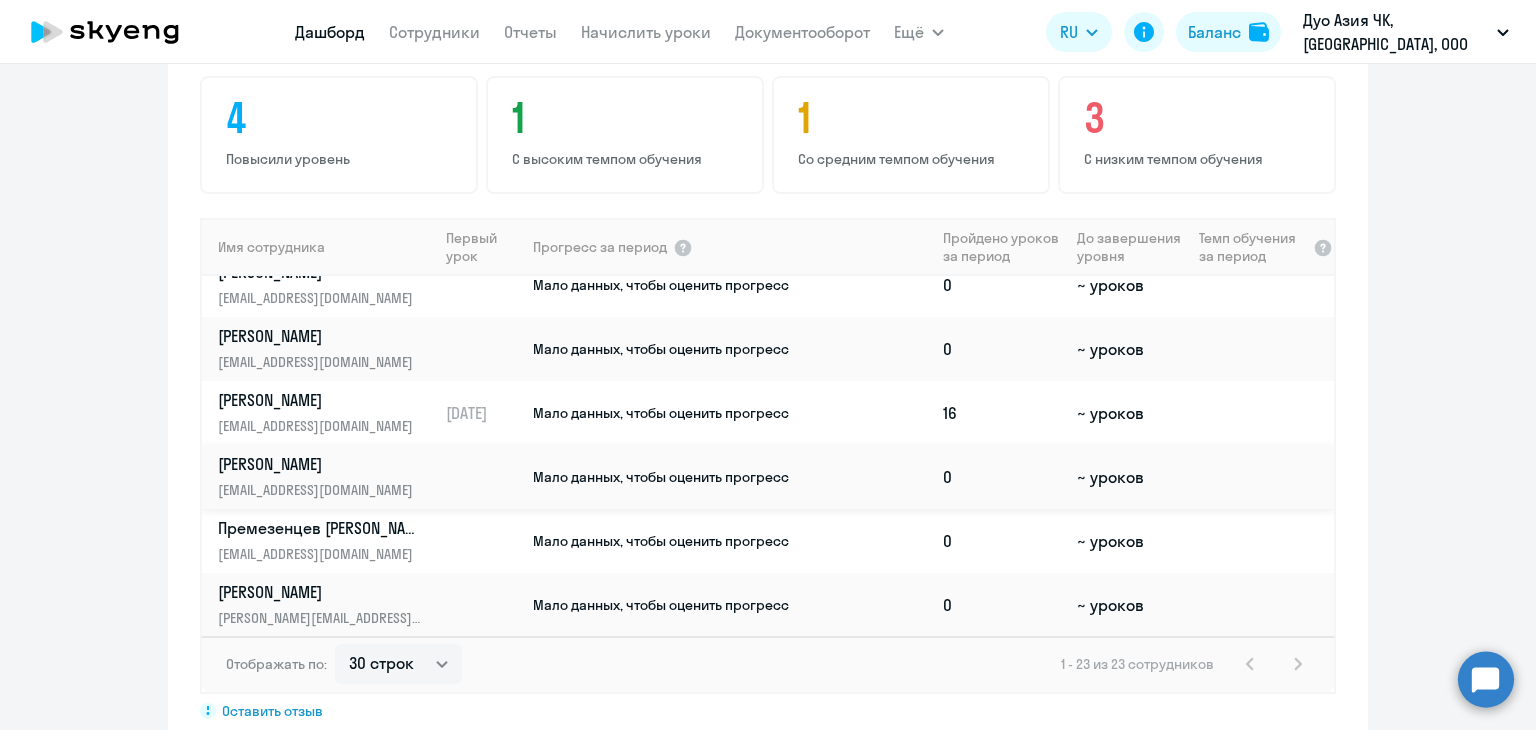 click on "0" 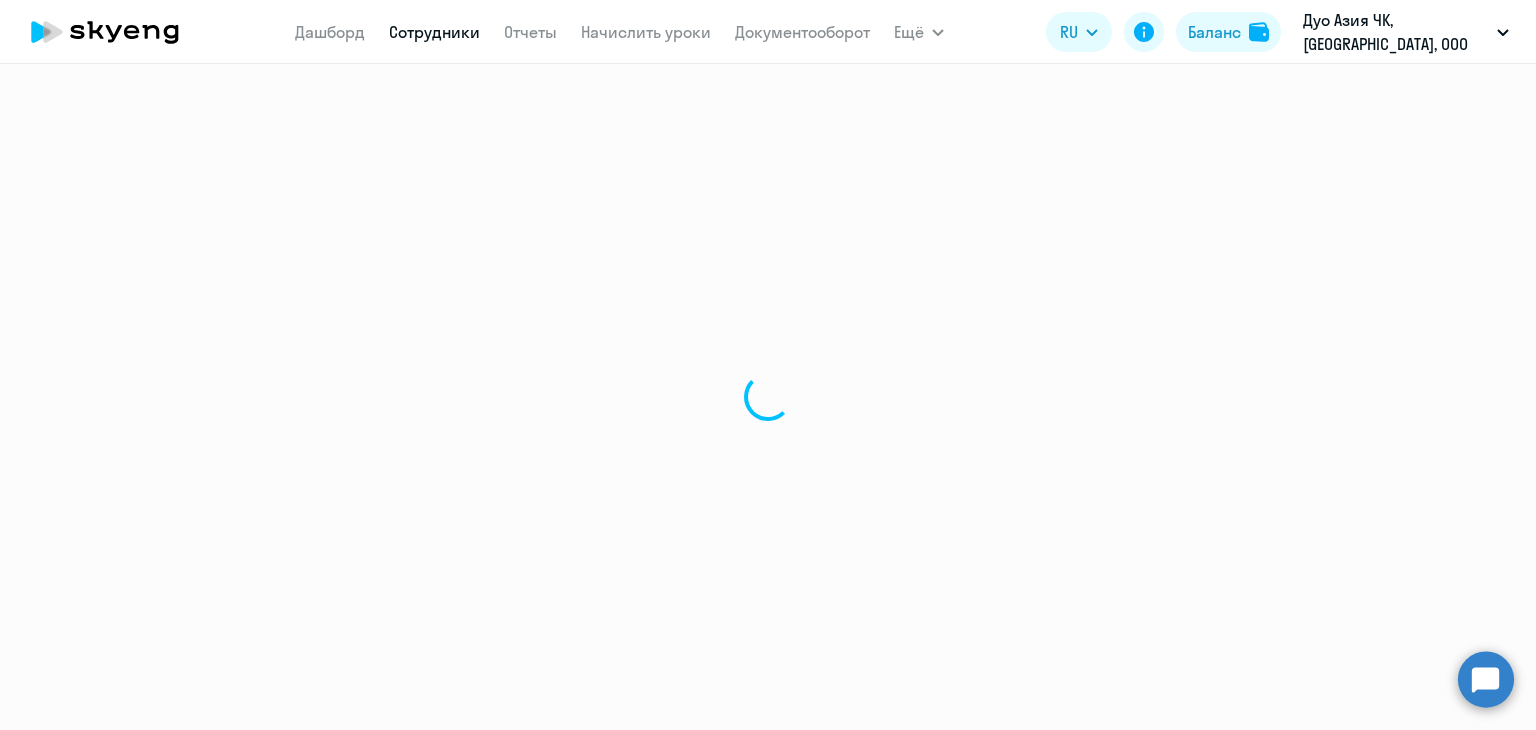 scroll, scrollTop: 0, scrollLeft: 0, axis: both 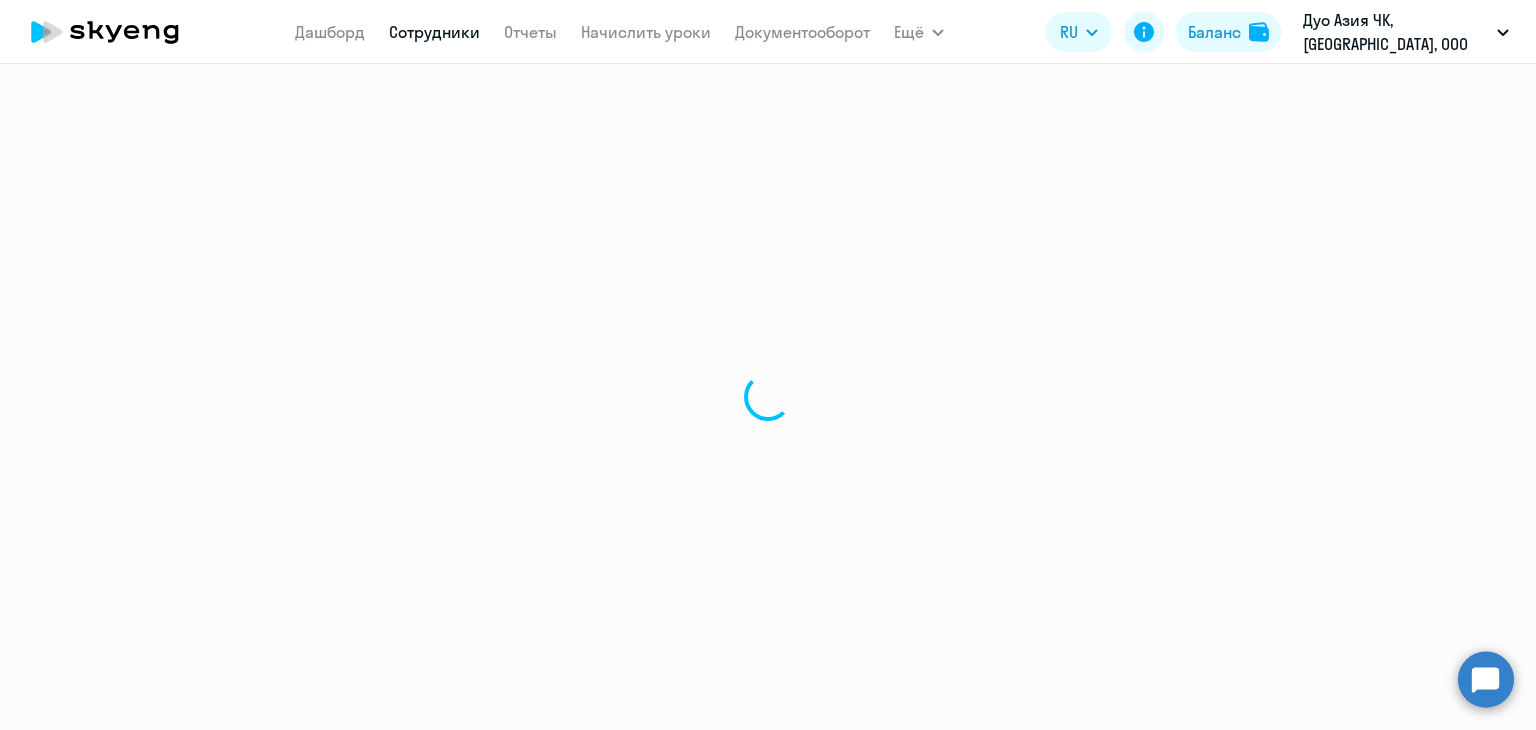 select on "english" 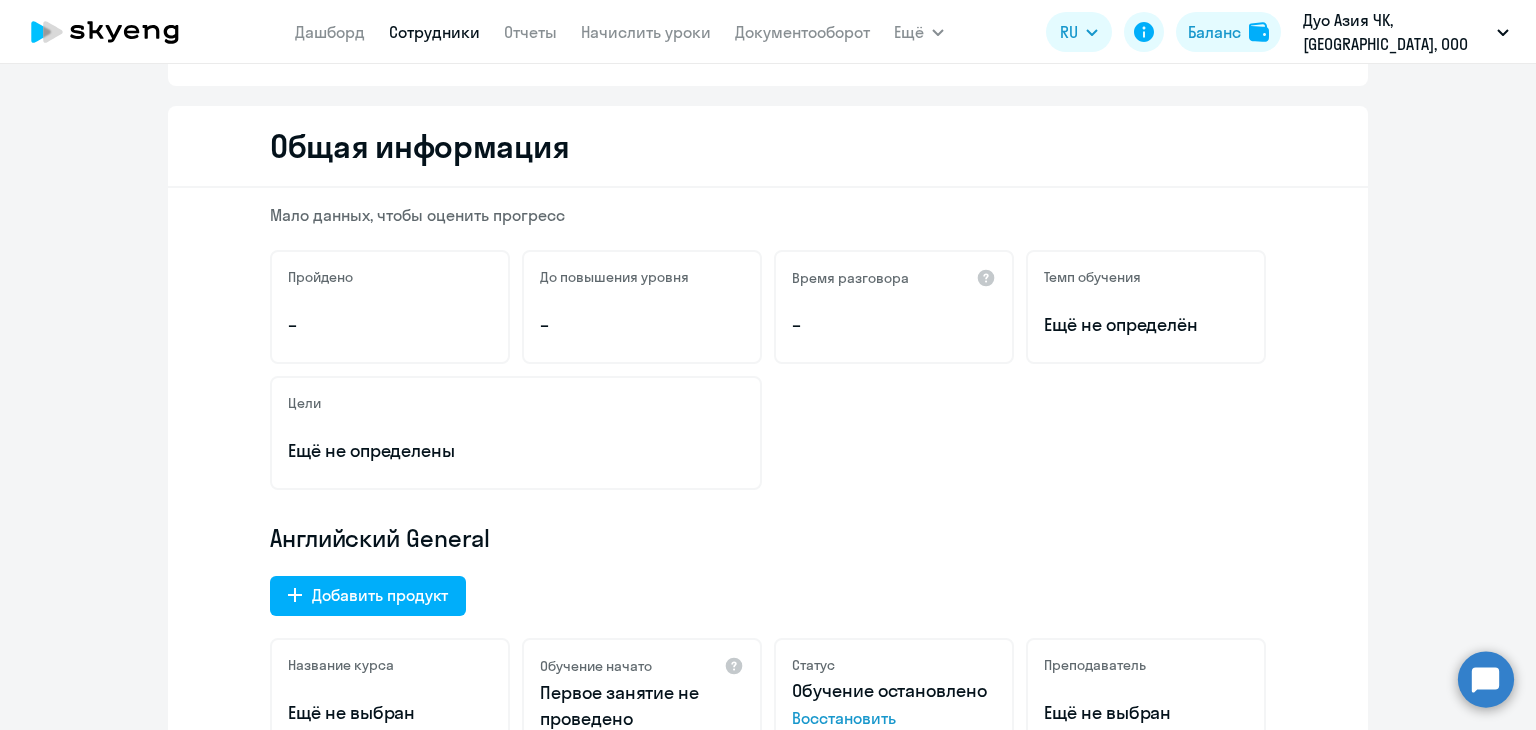 scroll, scrollTop: 0, scrollLeft: 0, axis: both 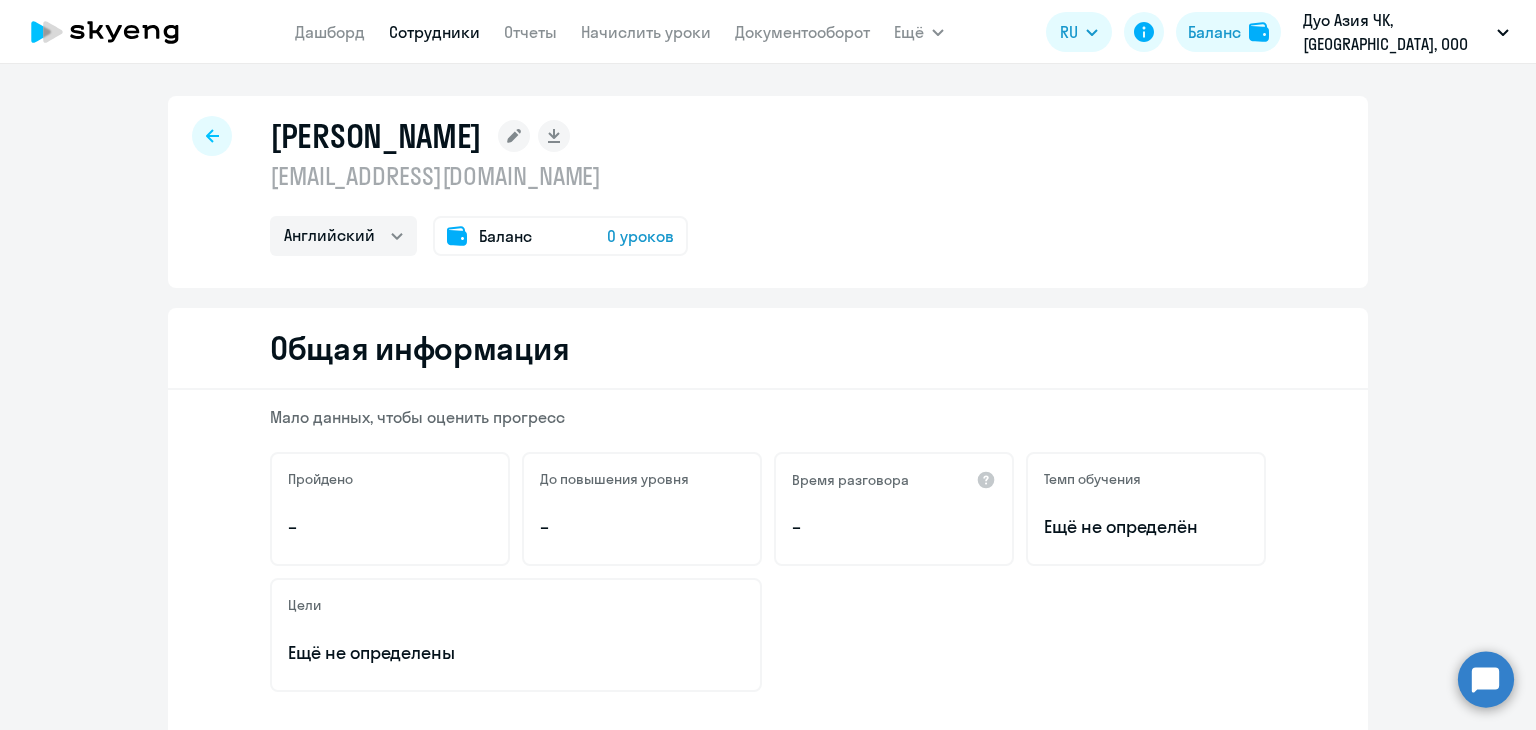 click on "Сотрудники" at bounding box center (434, 32) 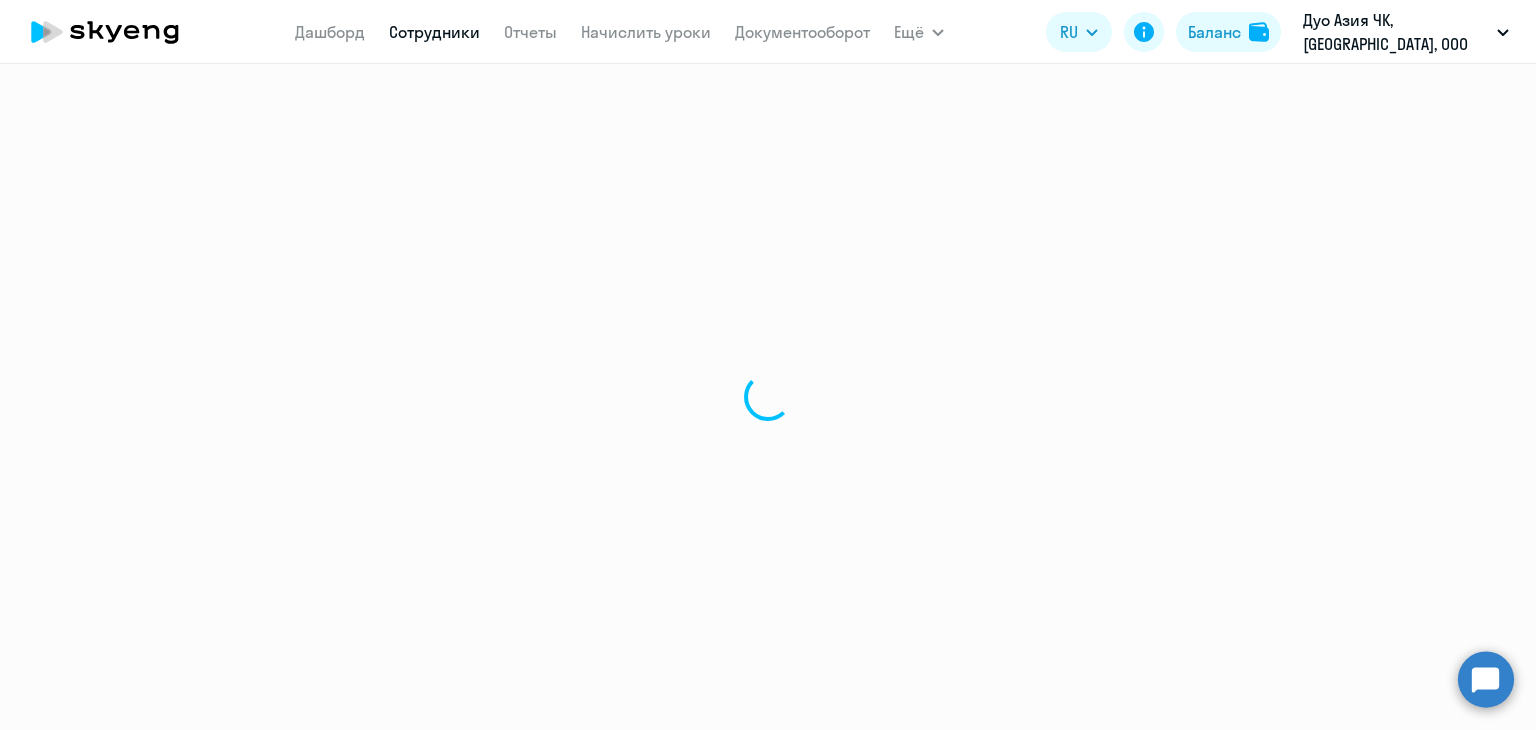 select on "30" 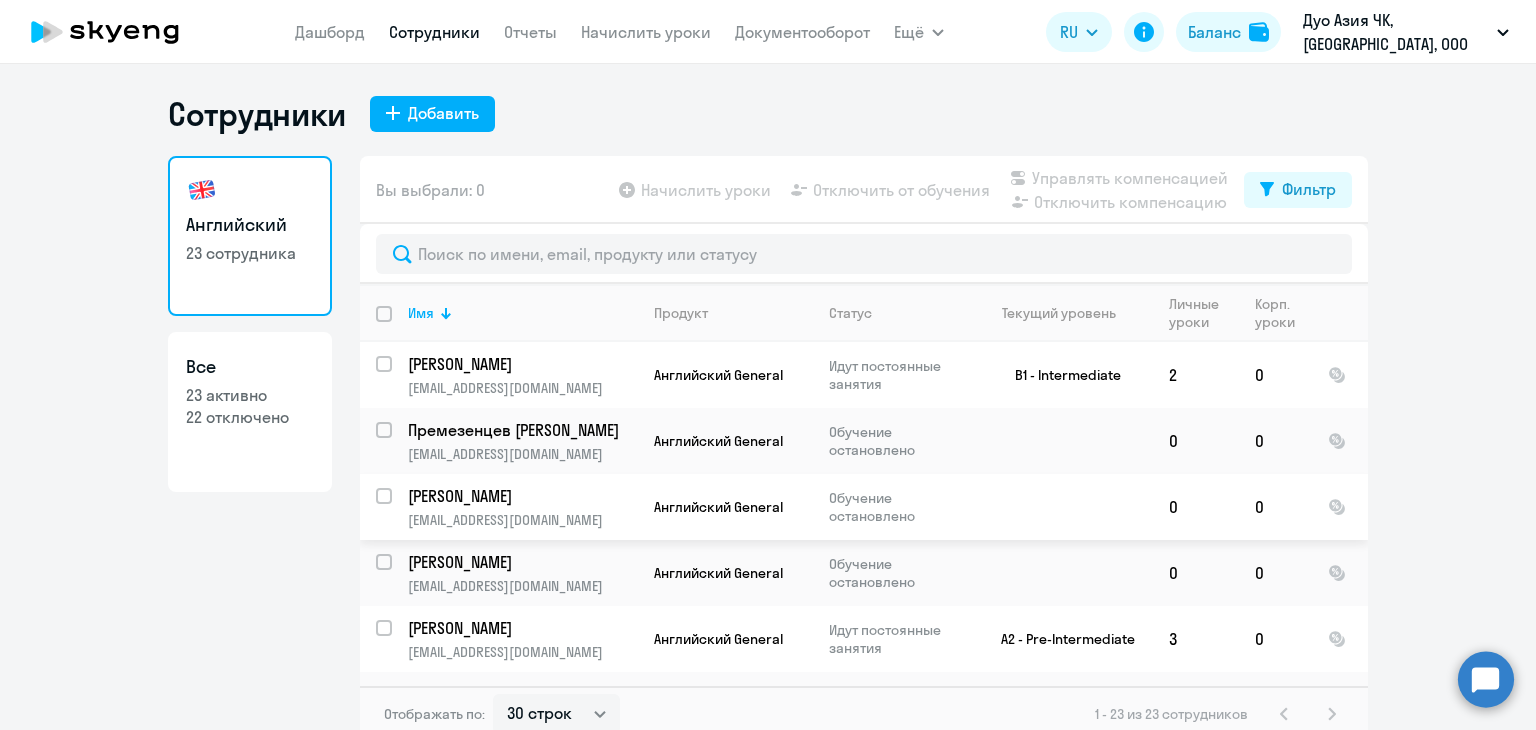 scroll, scrollTop: 302, scrollLeft: 0, axis: vertical 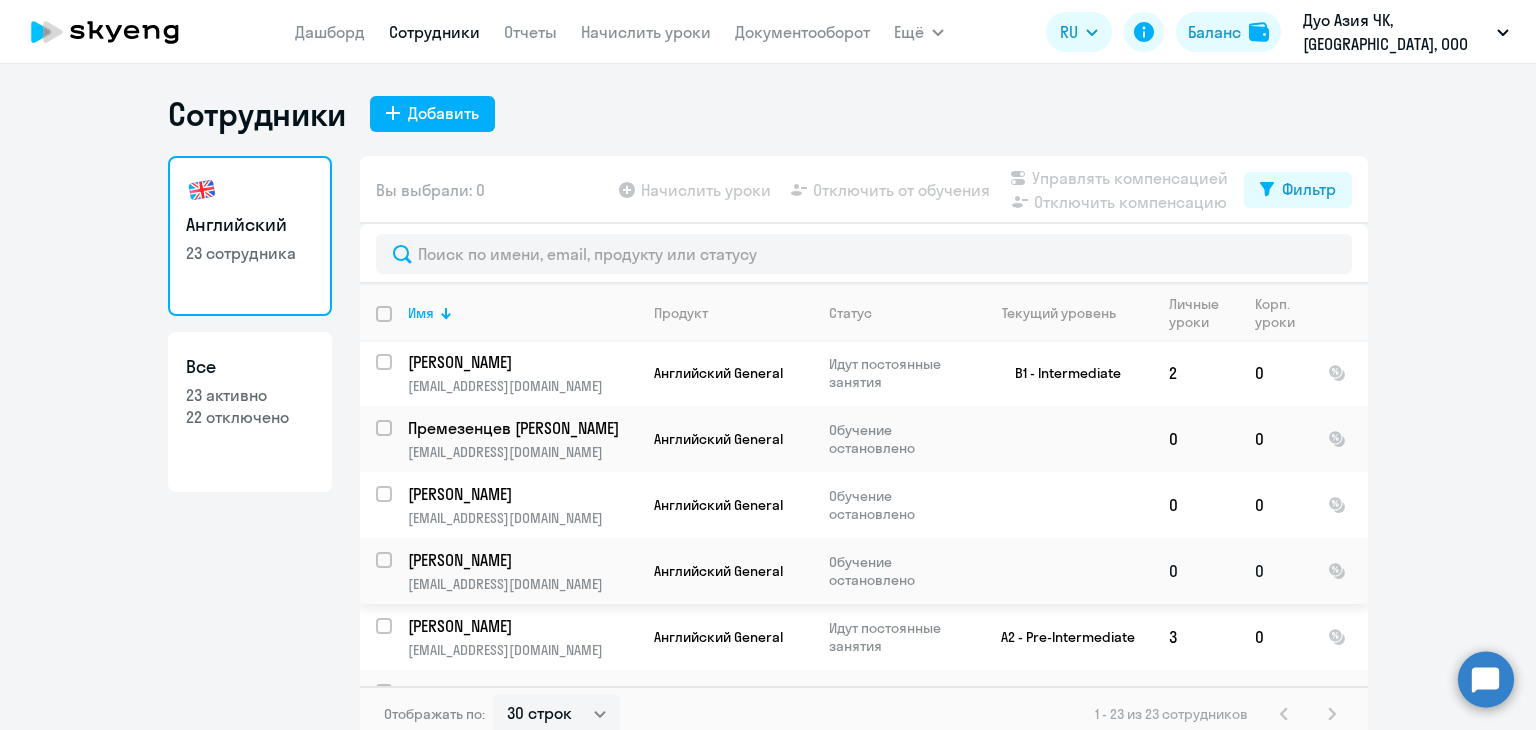 click at bounding box center (396, 572) 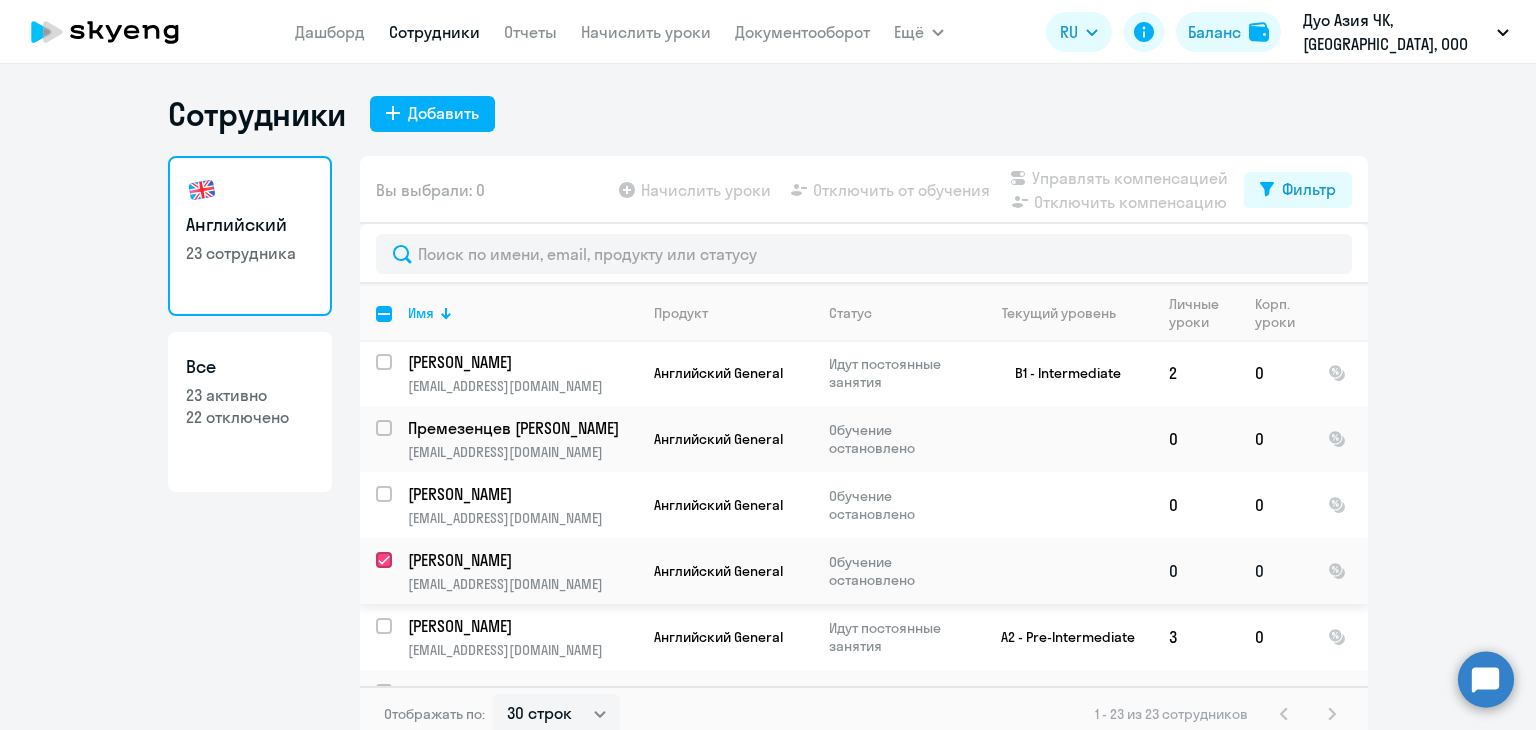 checkbox on "true" 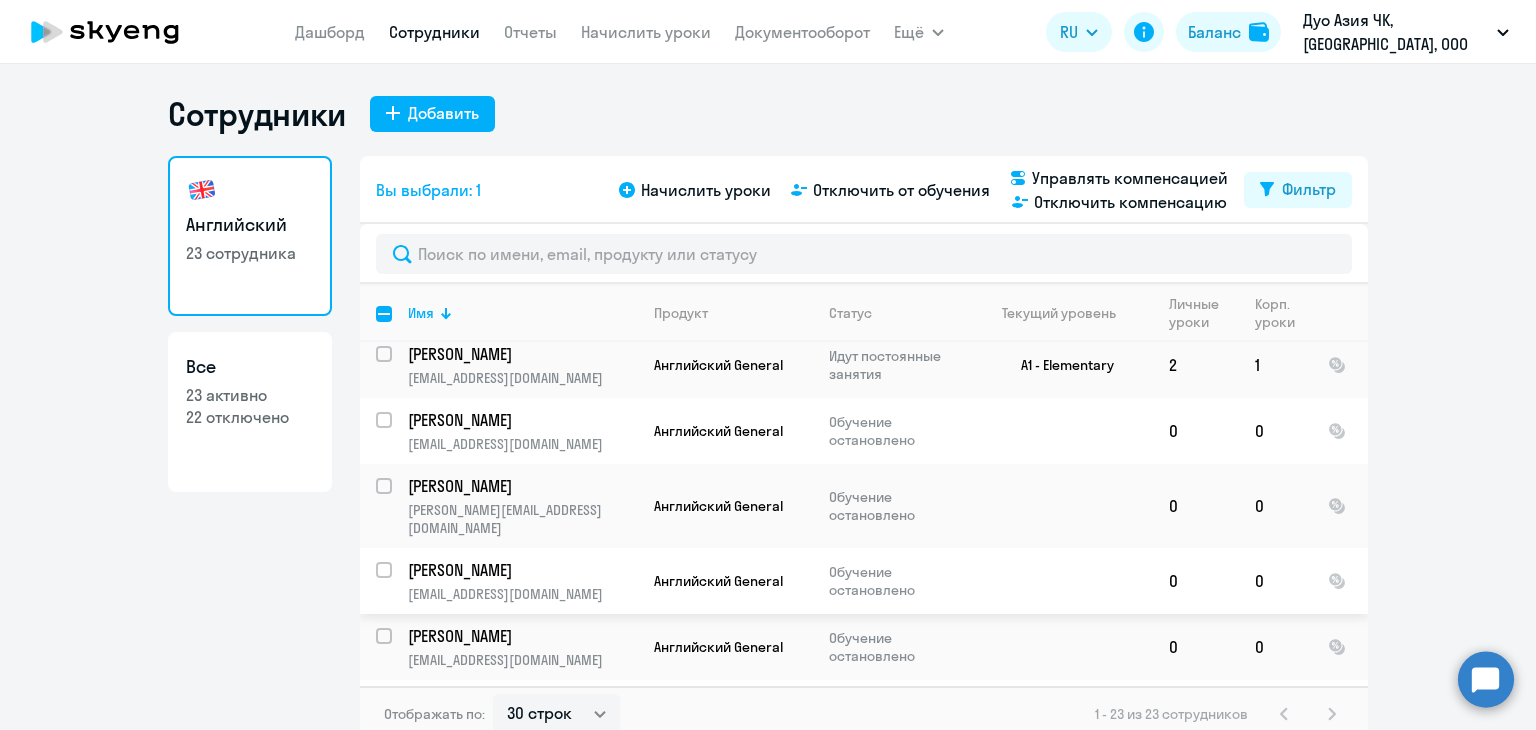scroll, scrollTop: 1184, scrollLeft: 0, axis: vertical 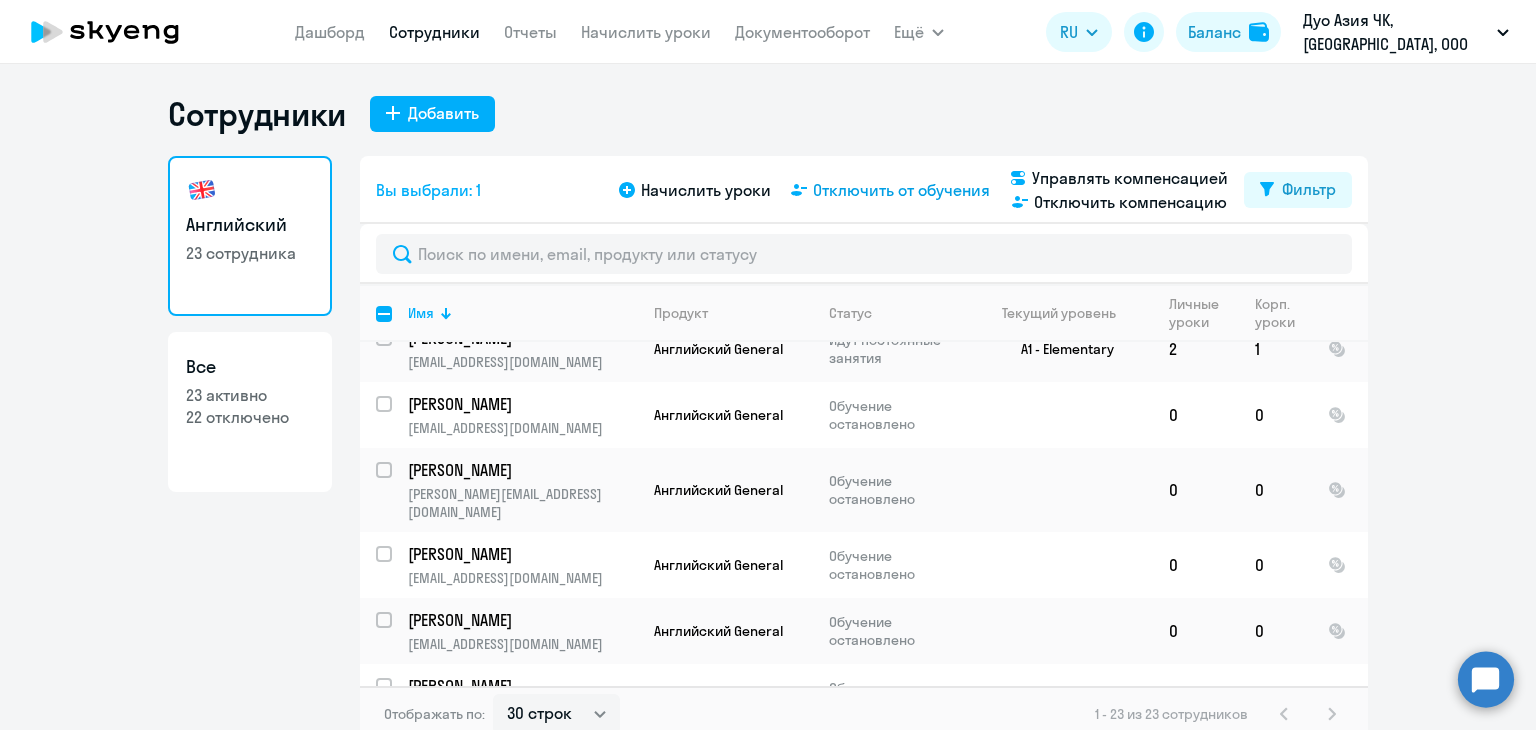 click on "Отключить от обучения" 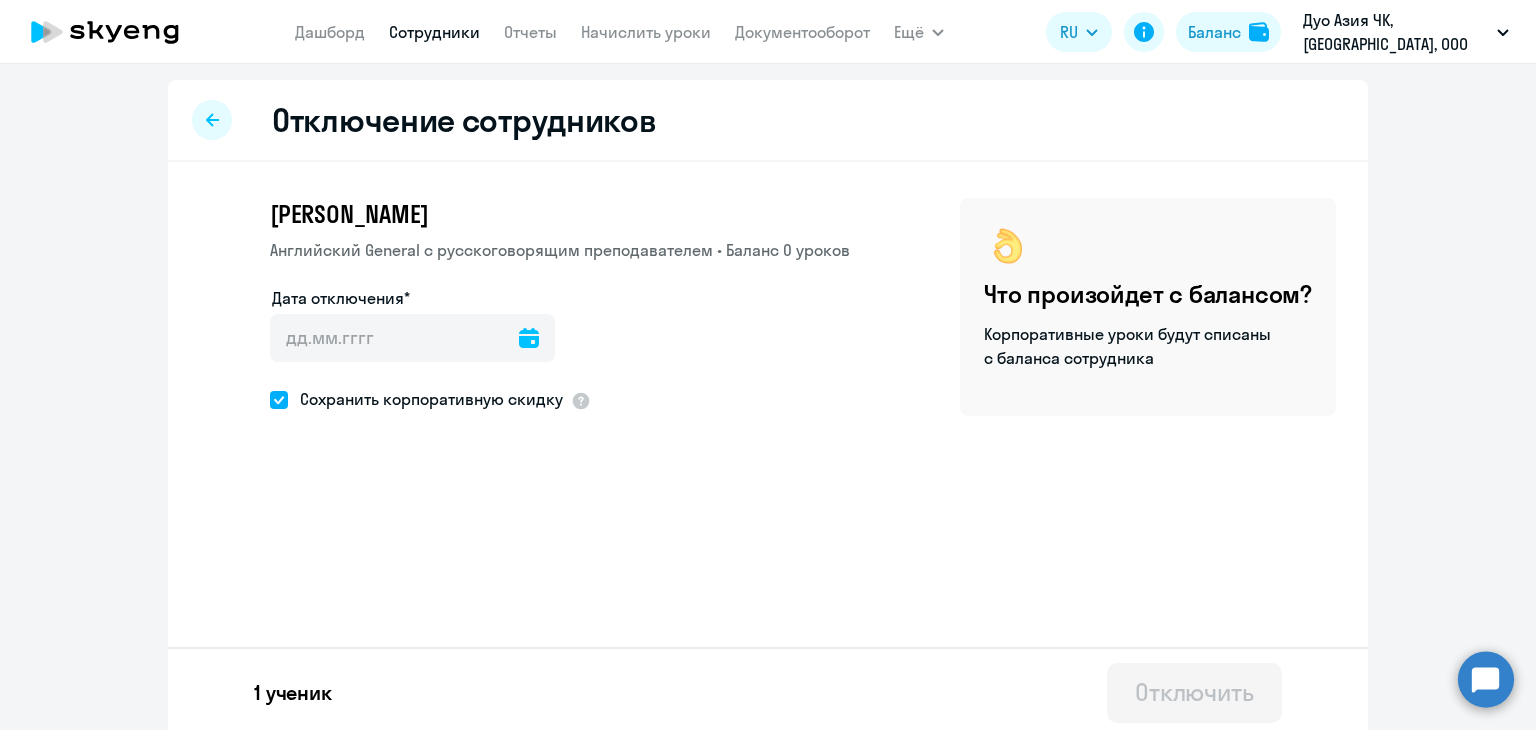 click 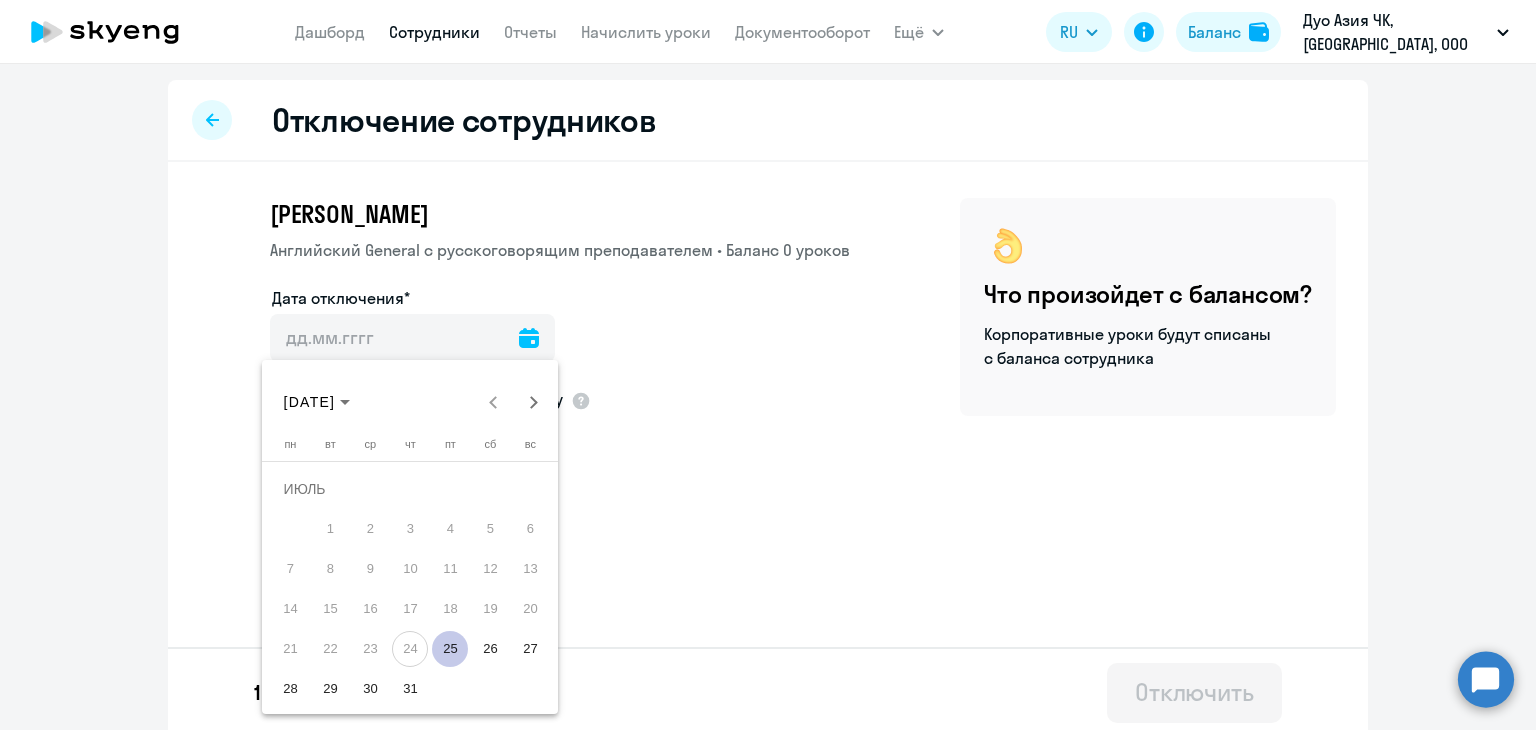 click on "25" at bounding box center [450, 649] 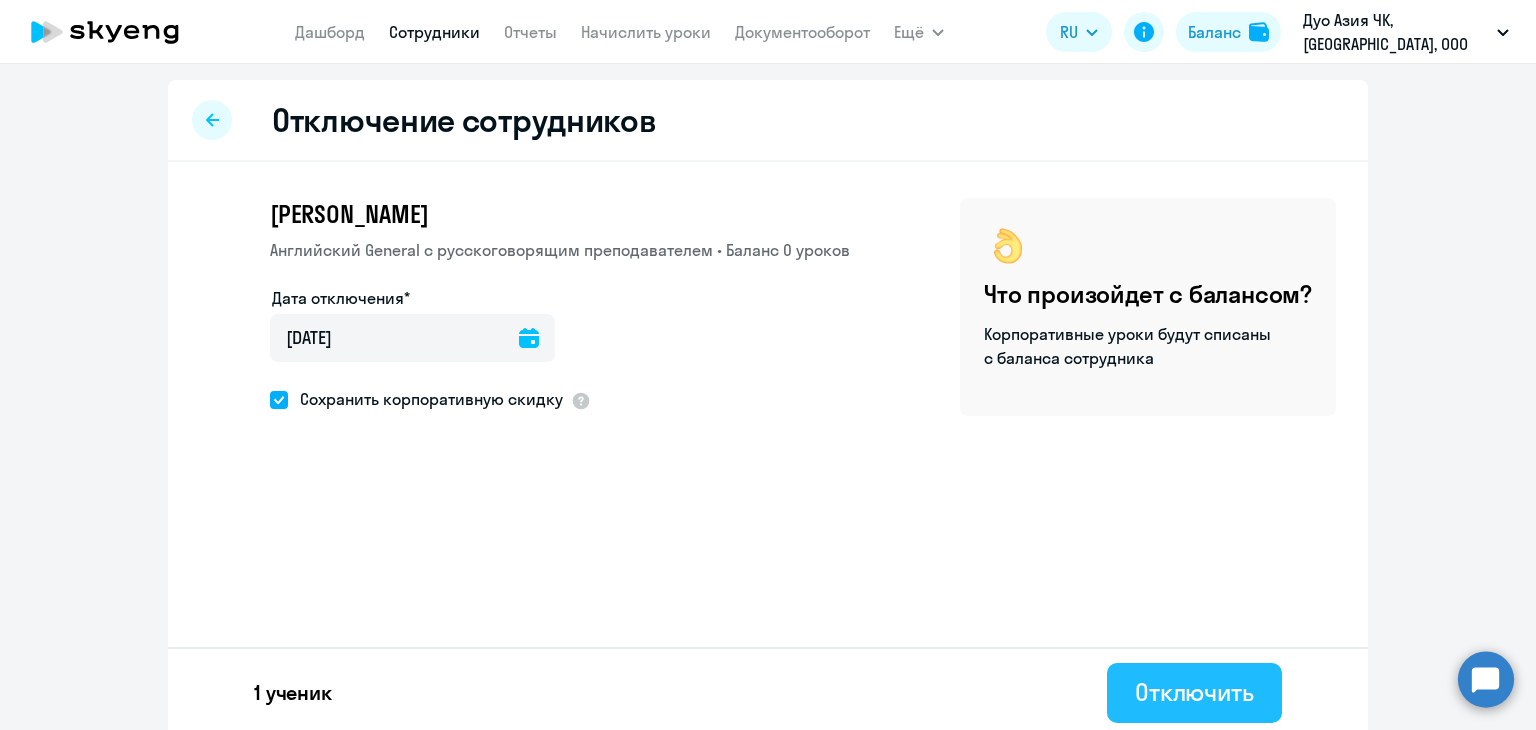 click on "Отключить" 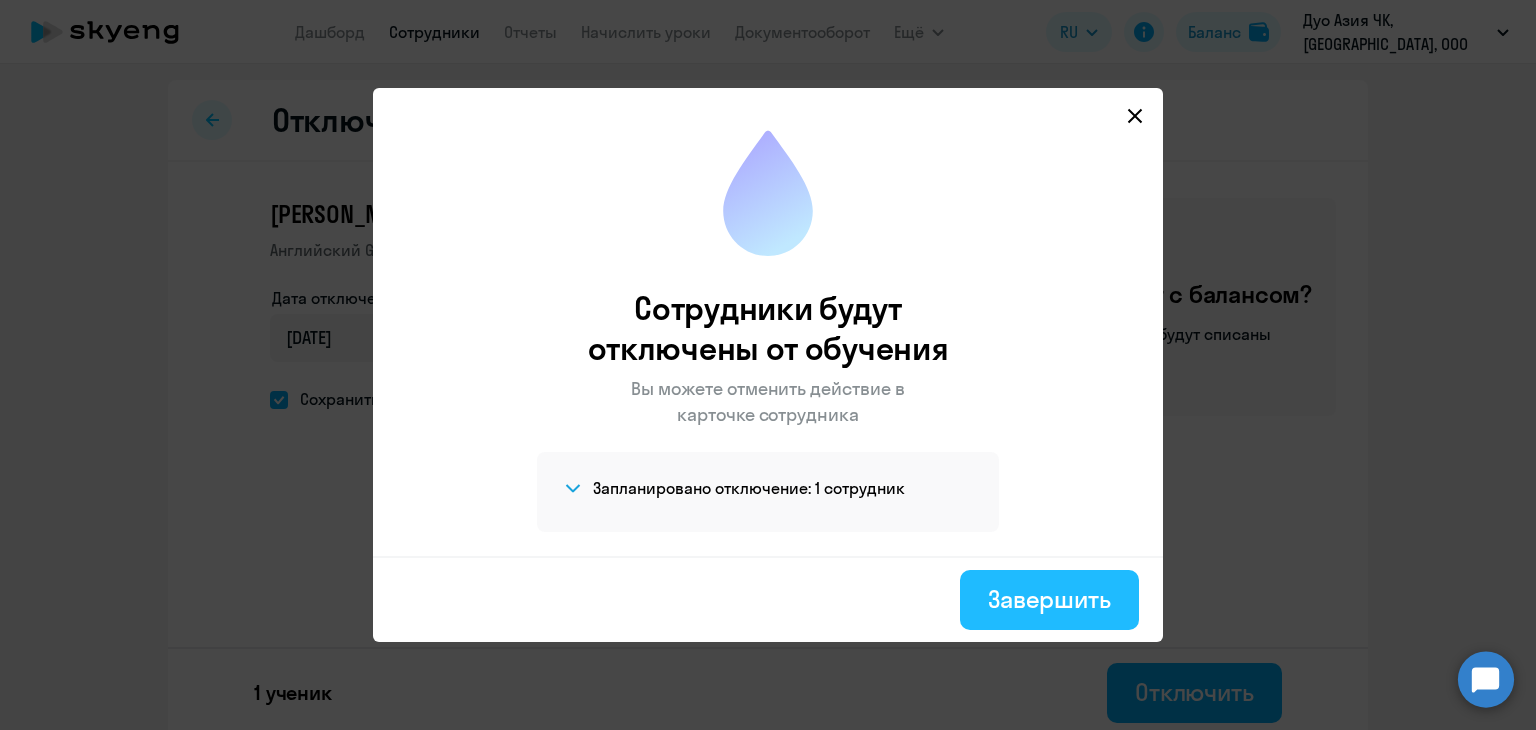 click on "Завершить" at bounding box center [1049, 599] 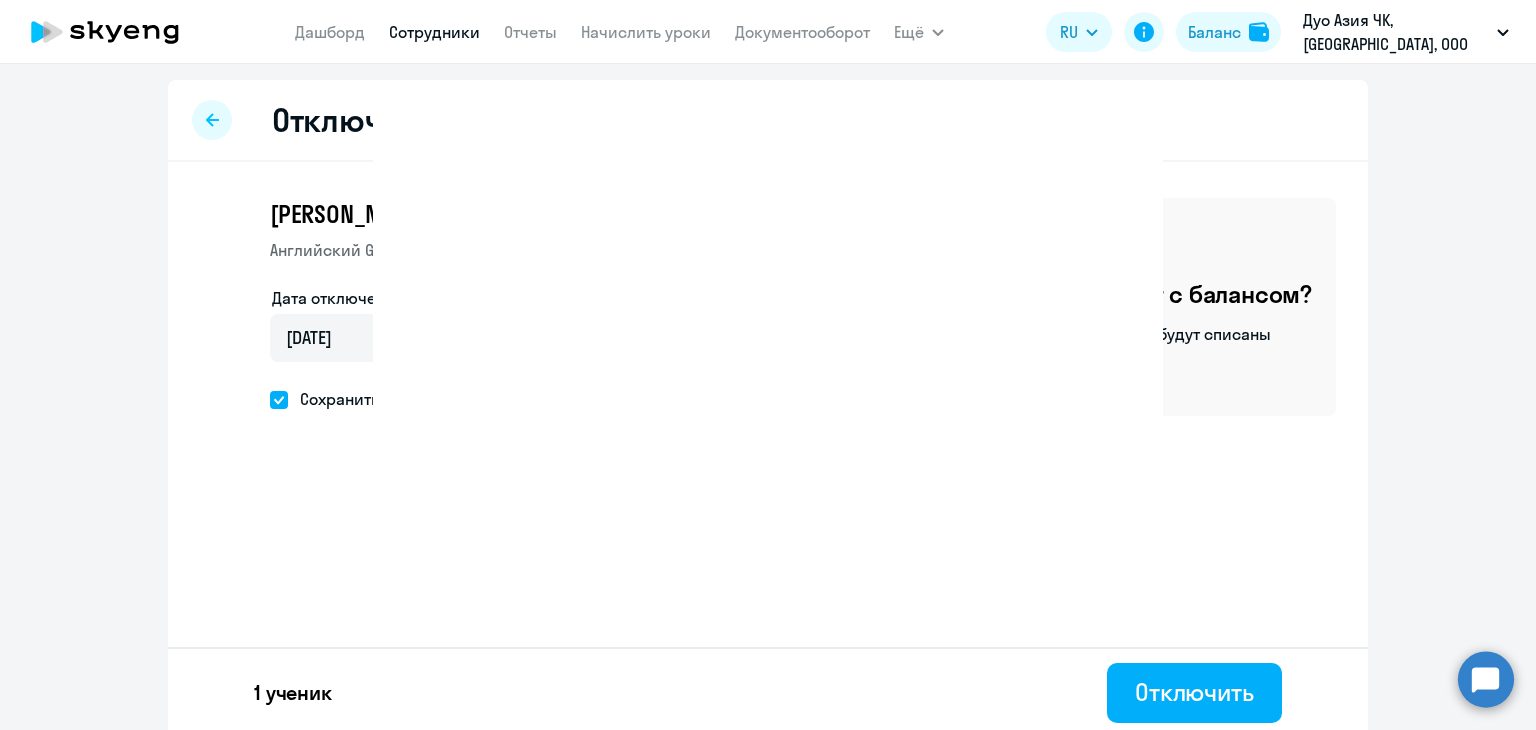 select on "30" 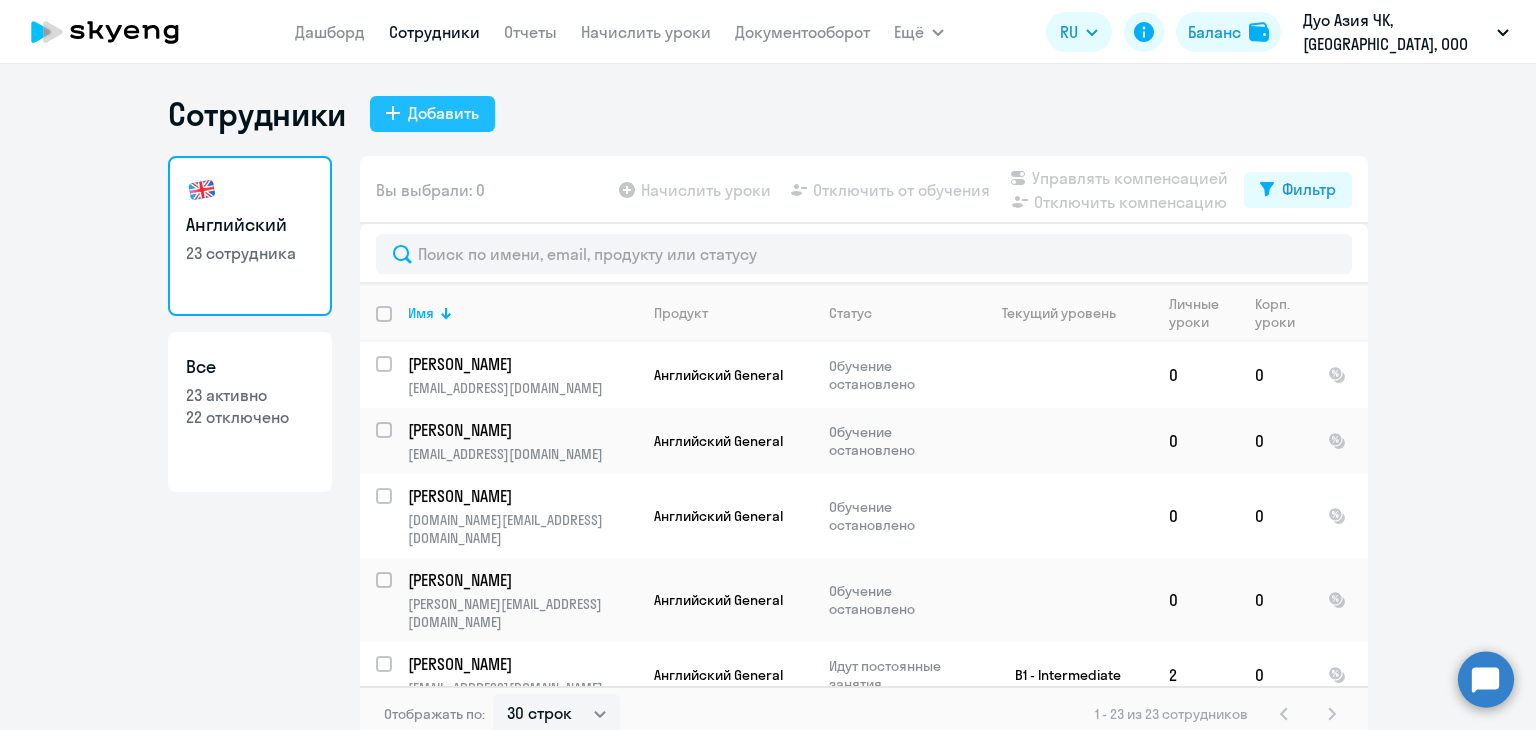 click on "Добавить" 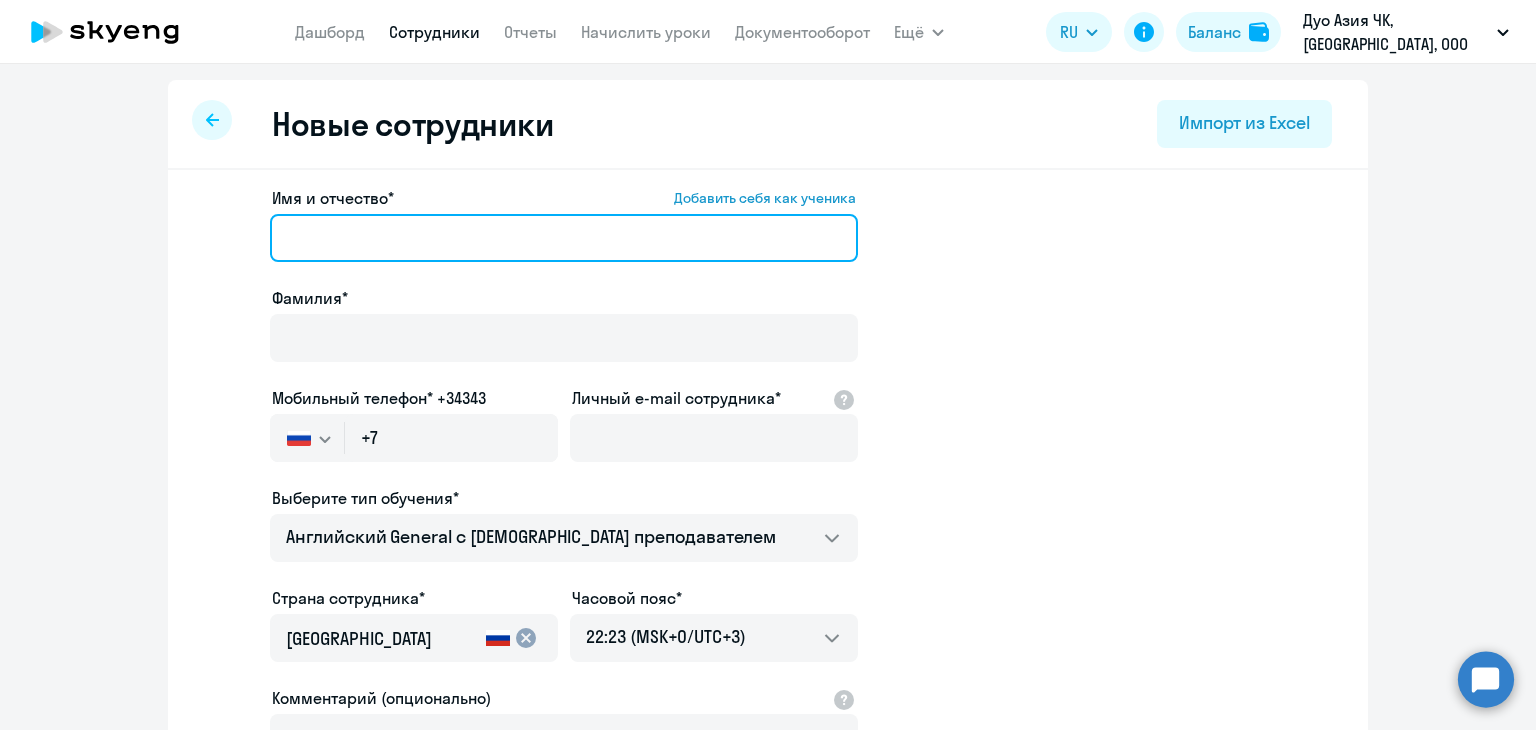 click on "Имя и отчество*  Добавить себя как ученика" at bounding box center [564, 238] 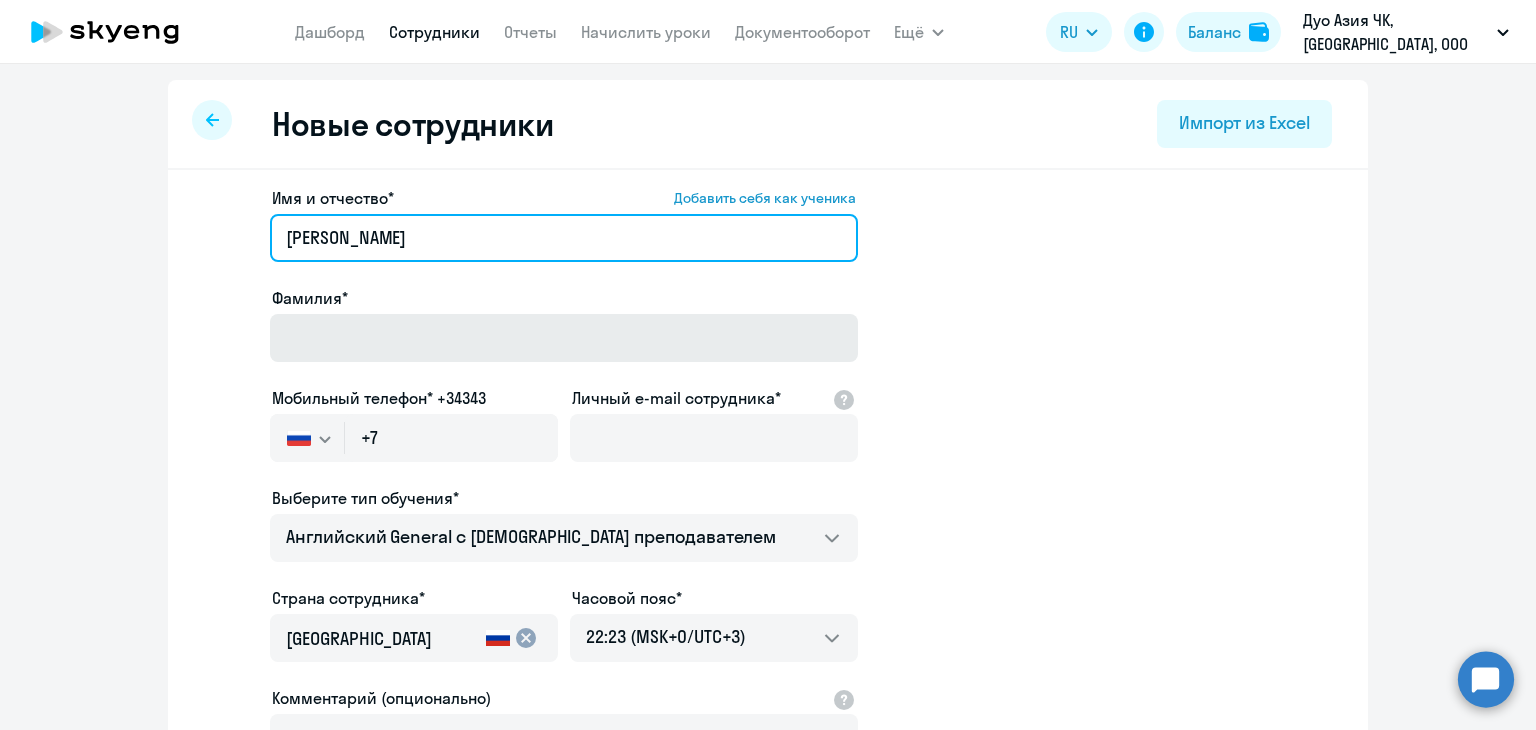 type on "[PERSON_NAME]" 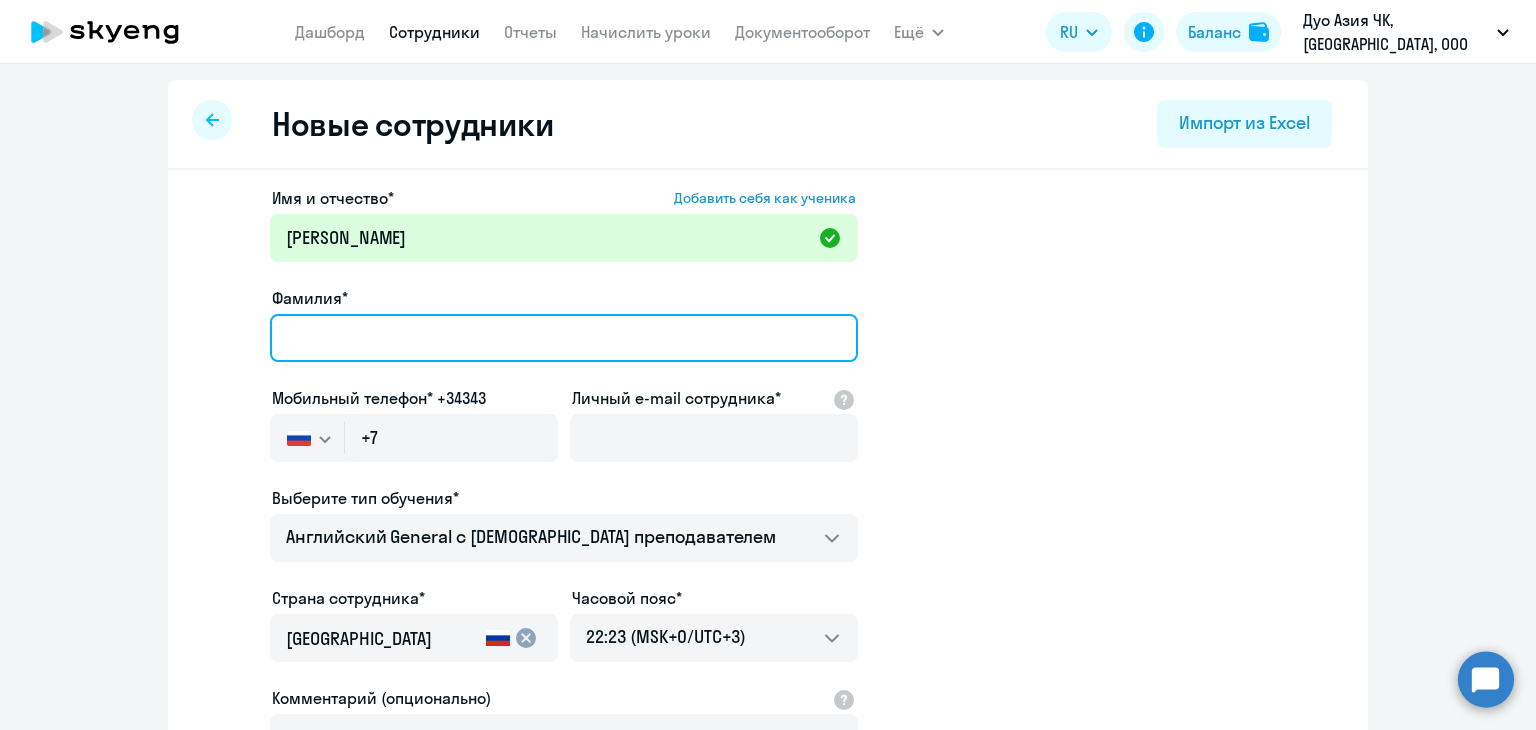 click on "Фамилия*" at bounding box center [564, 338] 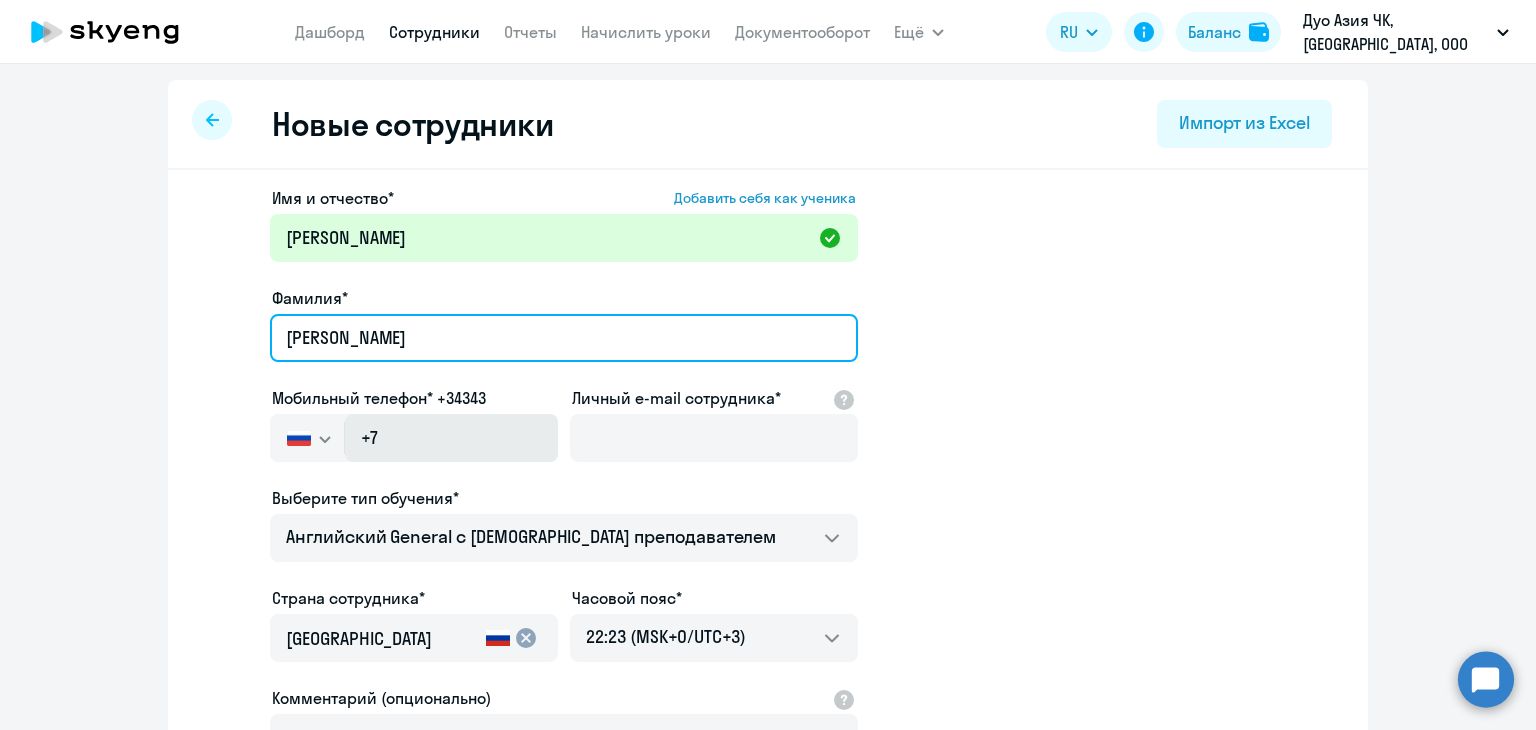 type on "[PERSON_NAME]" 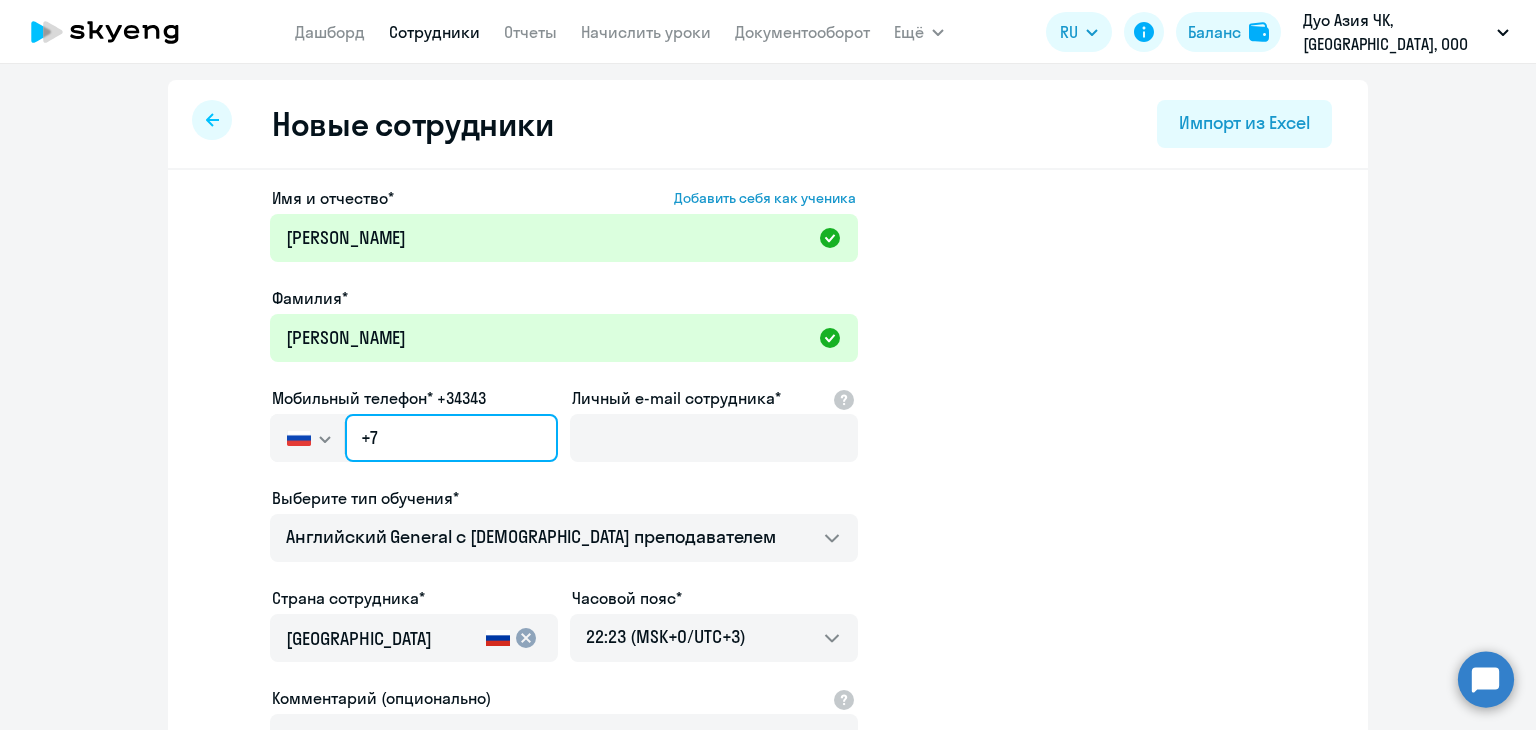 click on "+7" 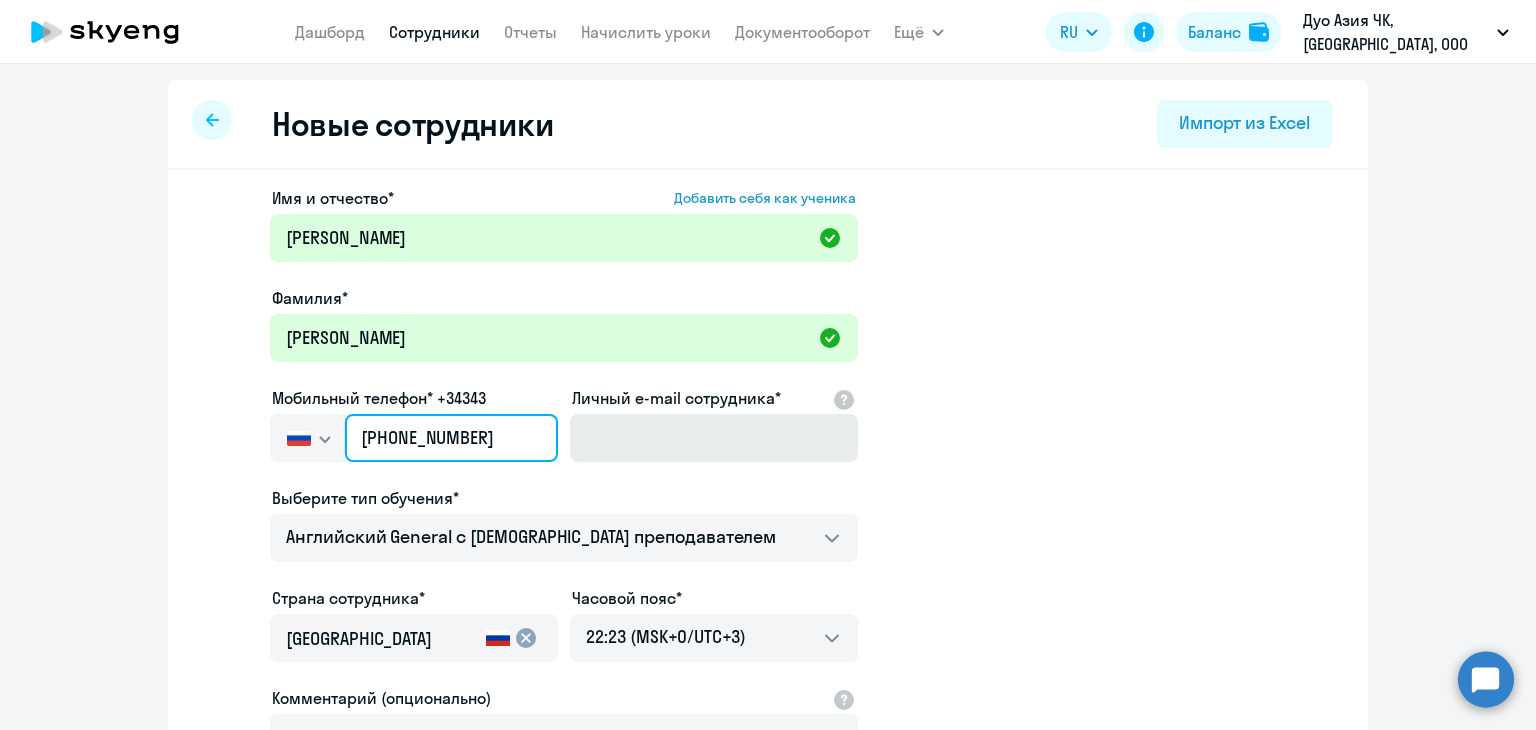 type on "[PHONE_NUMBER]" 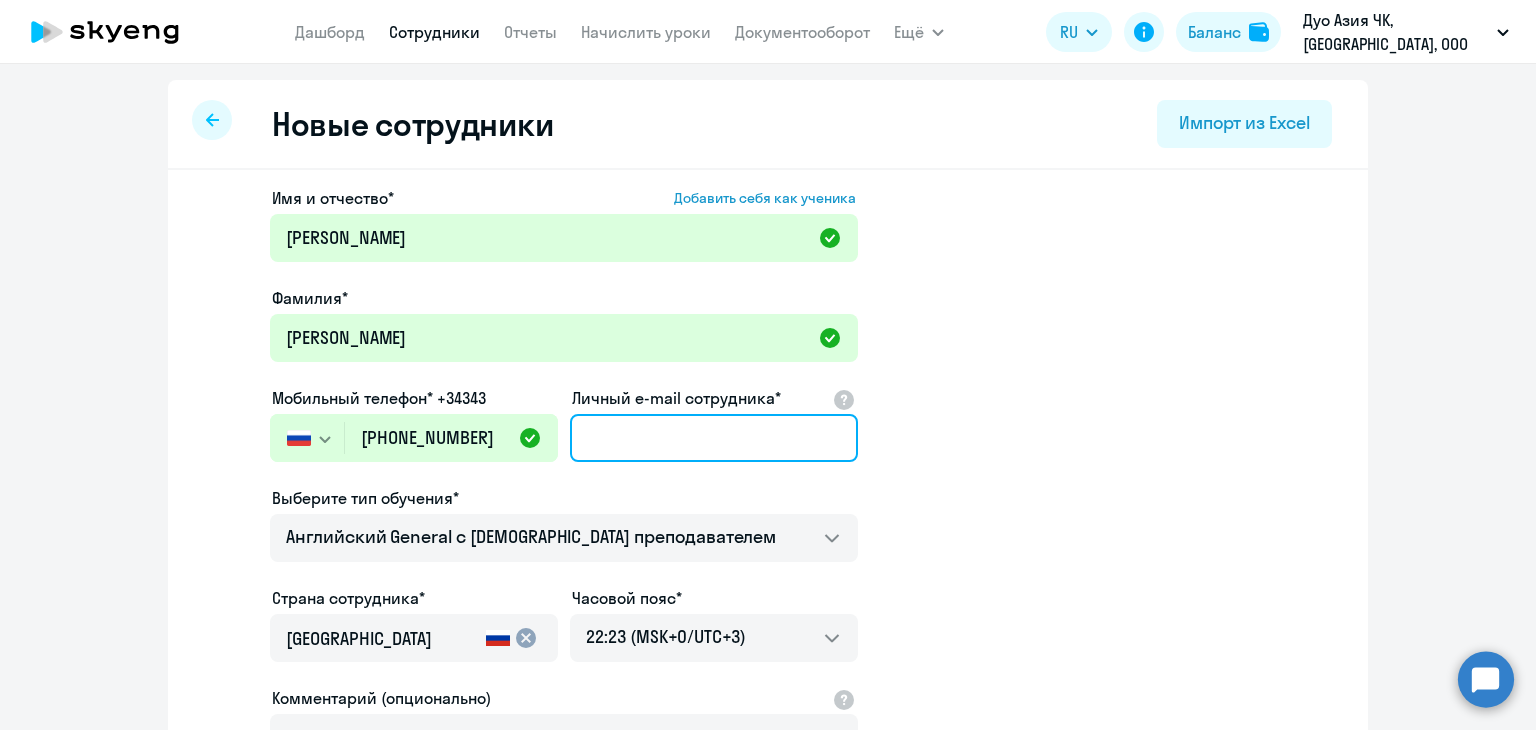 click on "Личный e-mail сотрудника*" at bounding box center (714, 438) 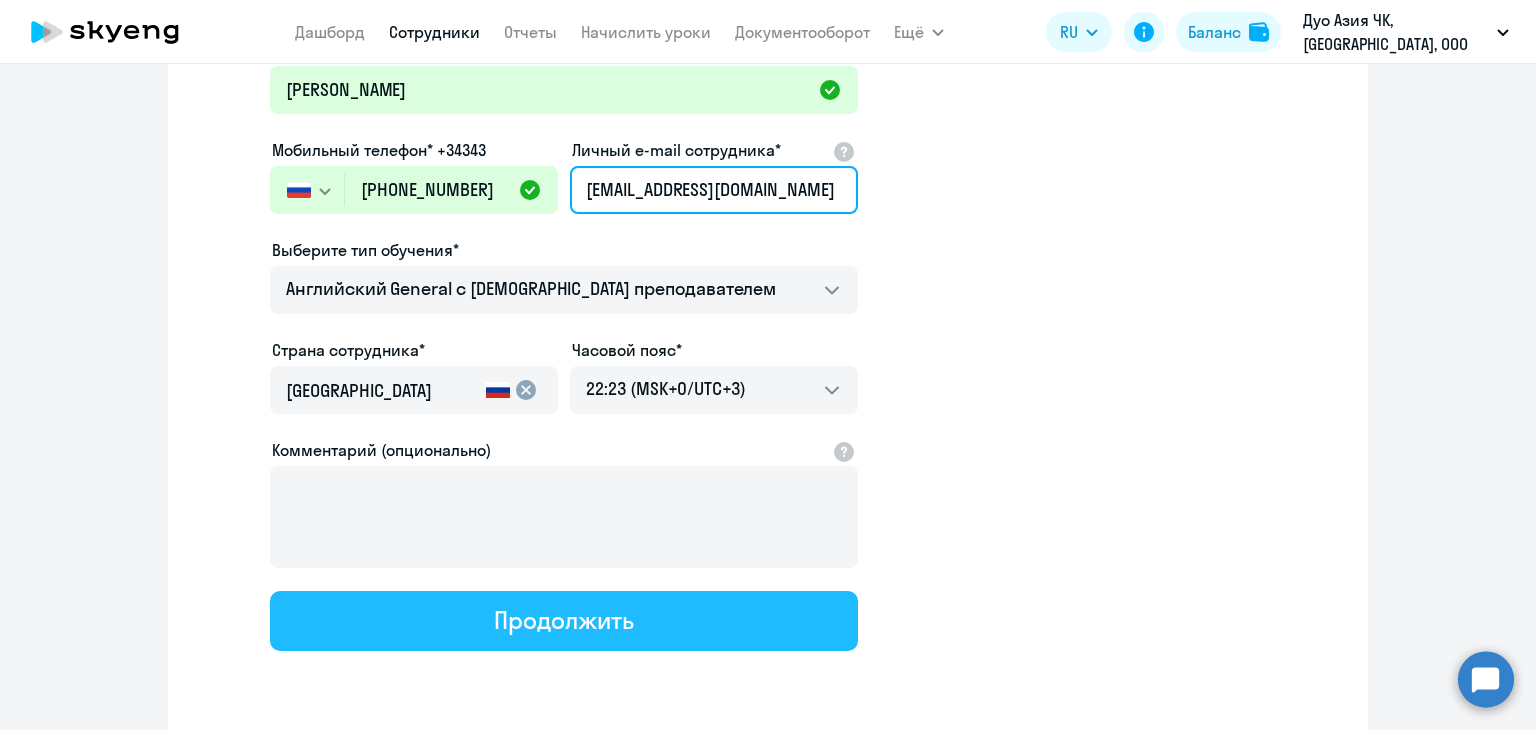 scroll, scrollTop: 316, scrollLeft: 0, axis: vertical 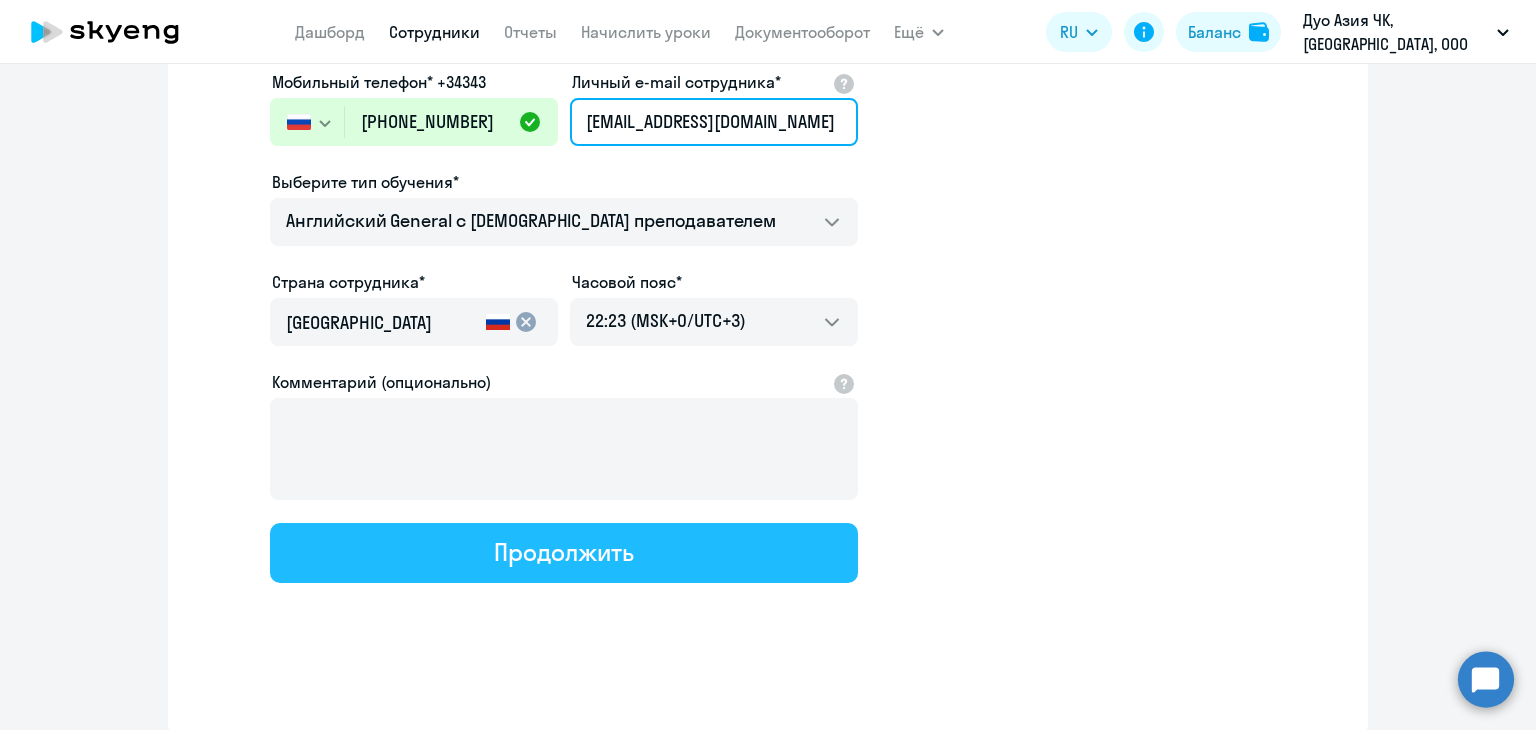 type on "[EMAIL_ADDRESS][DOMAIN_NAME]" 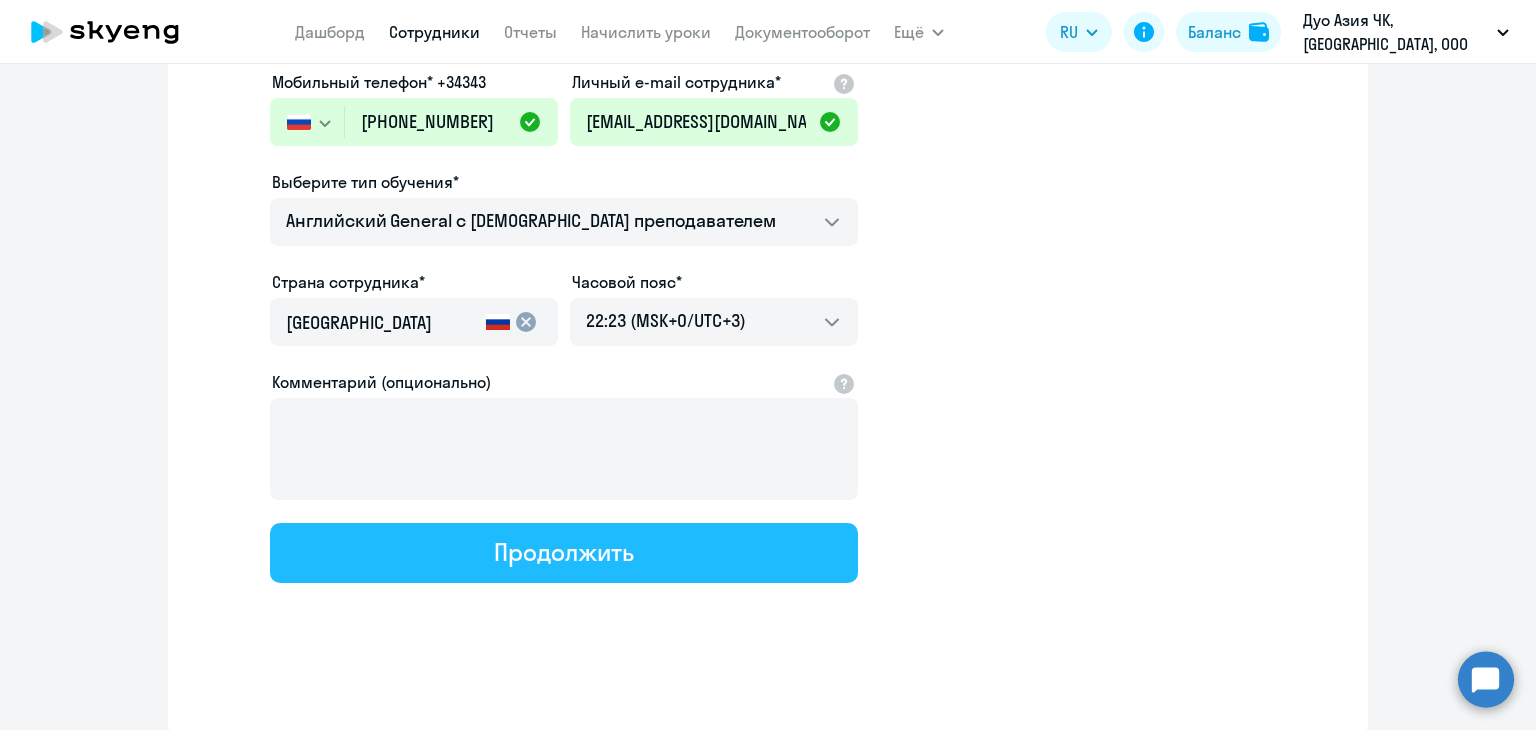 click on "Продолжить" 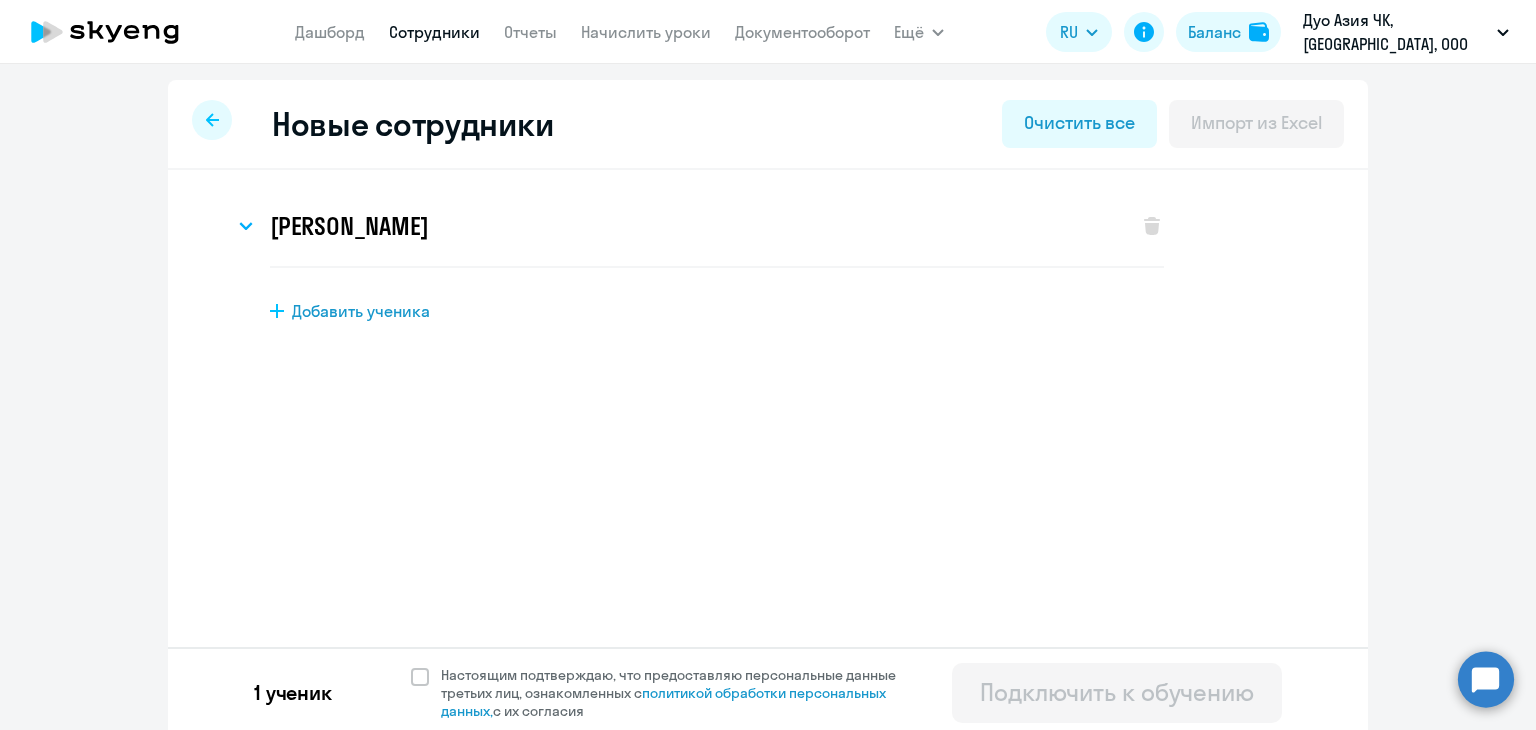 scroll, scrollTop: 7, scrollLeft: 0, axis: vertical 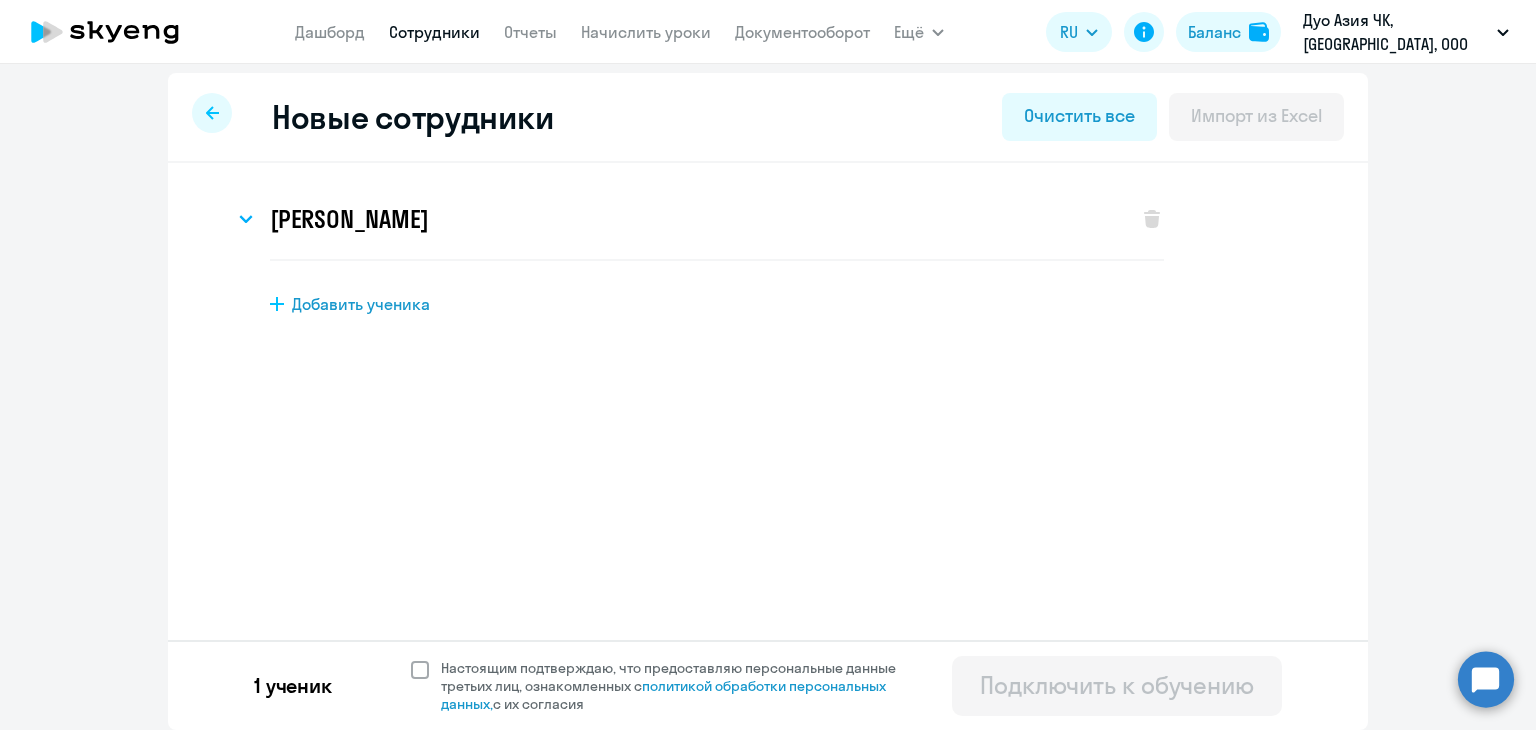 click 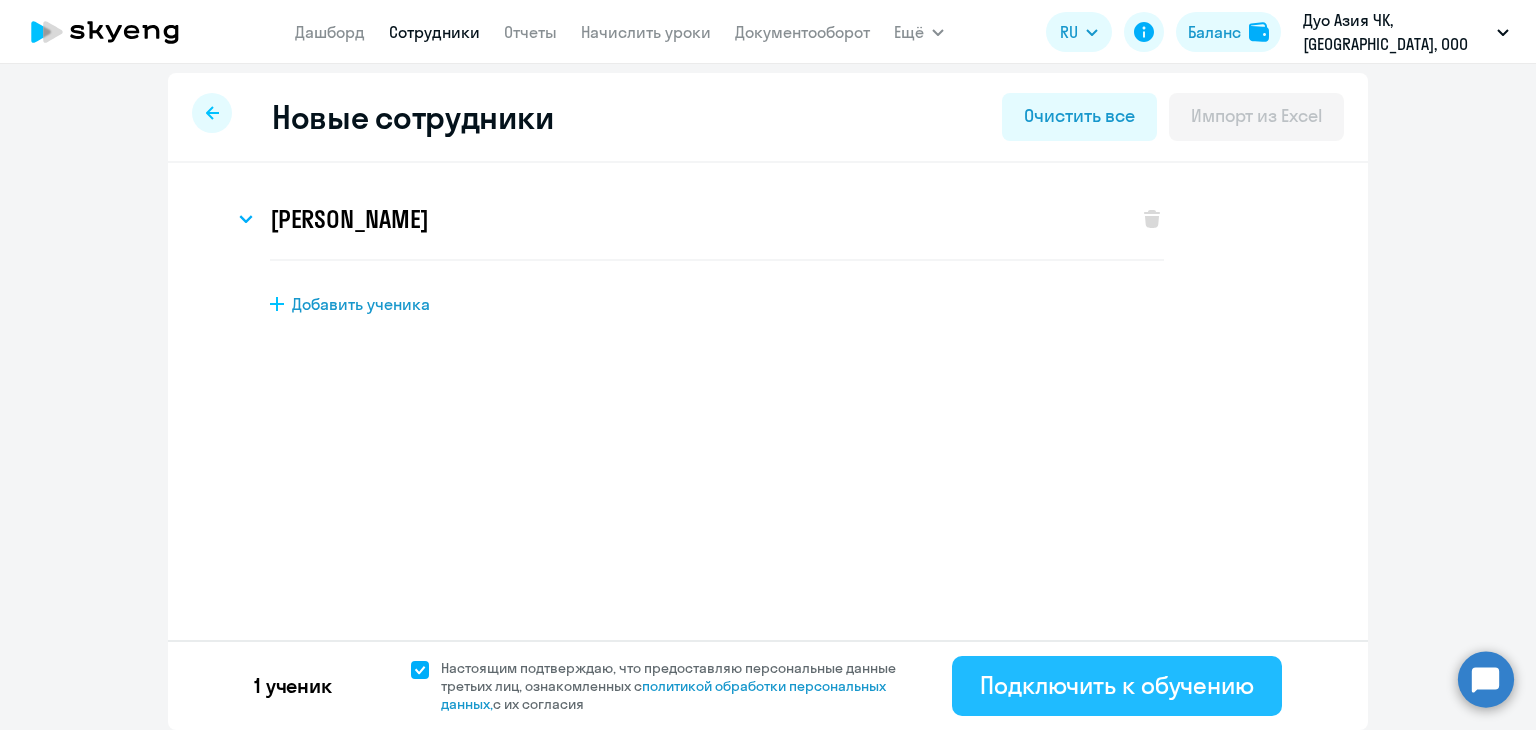 click on "Подключить к обучению" 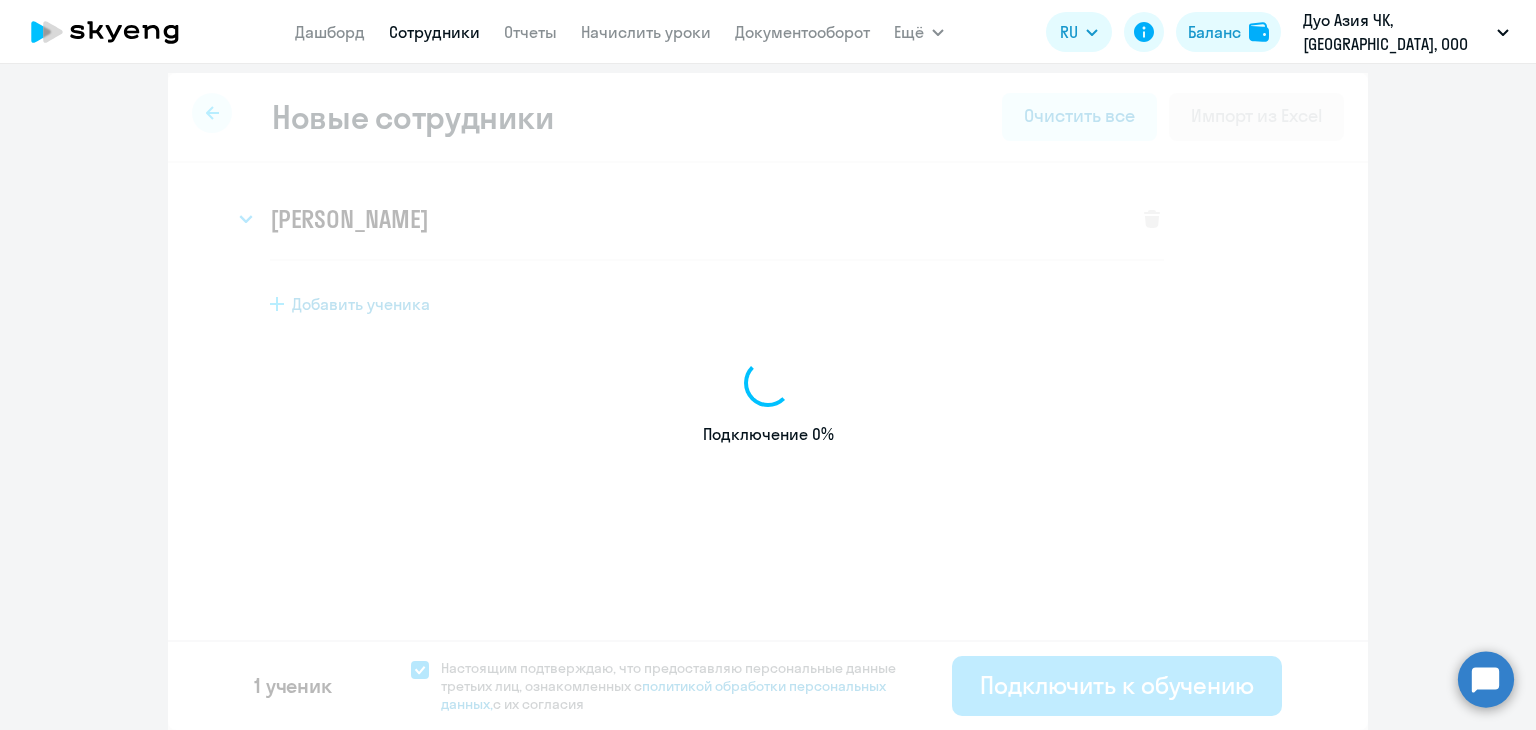 select on "english_adult_not_native_speaker" 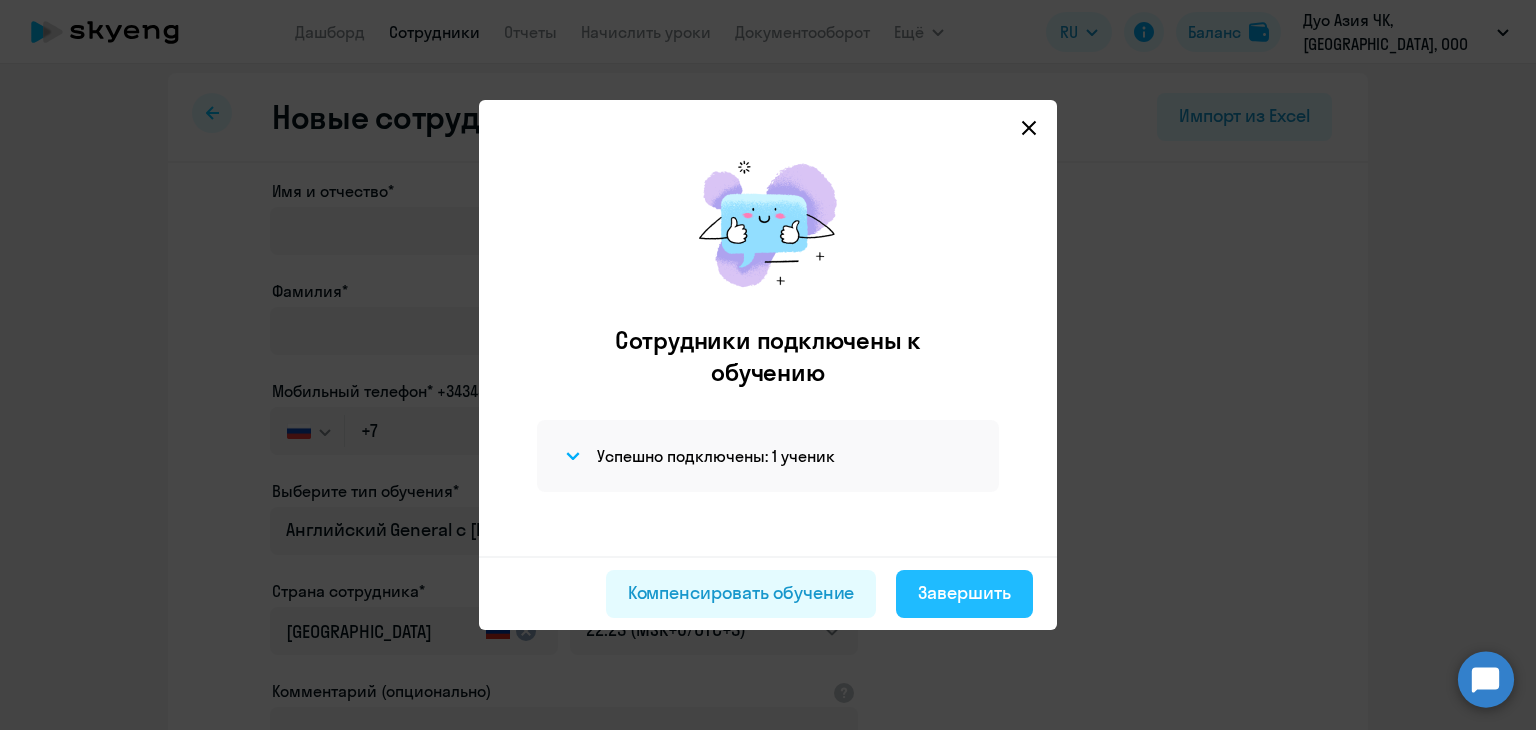 click on "Завершить" at bounding box center [964, 593] 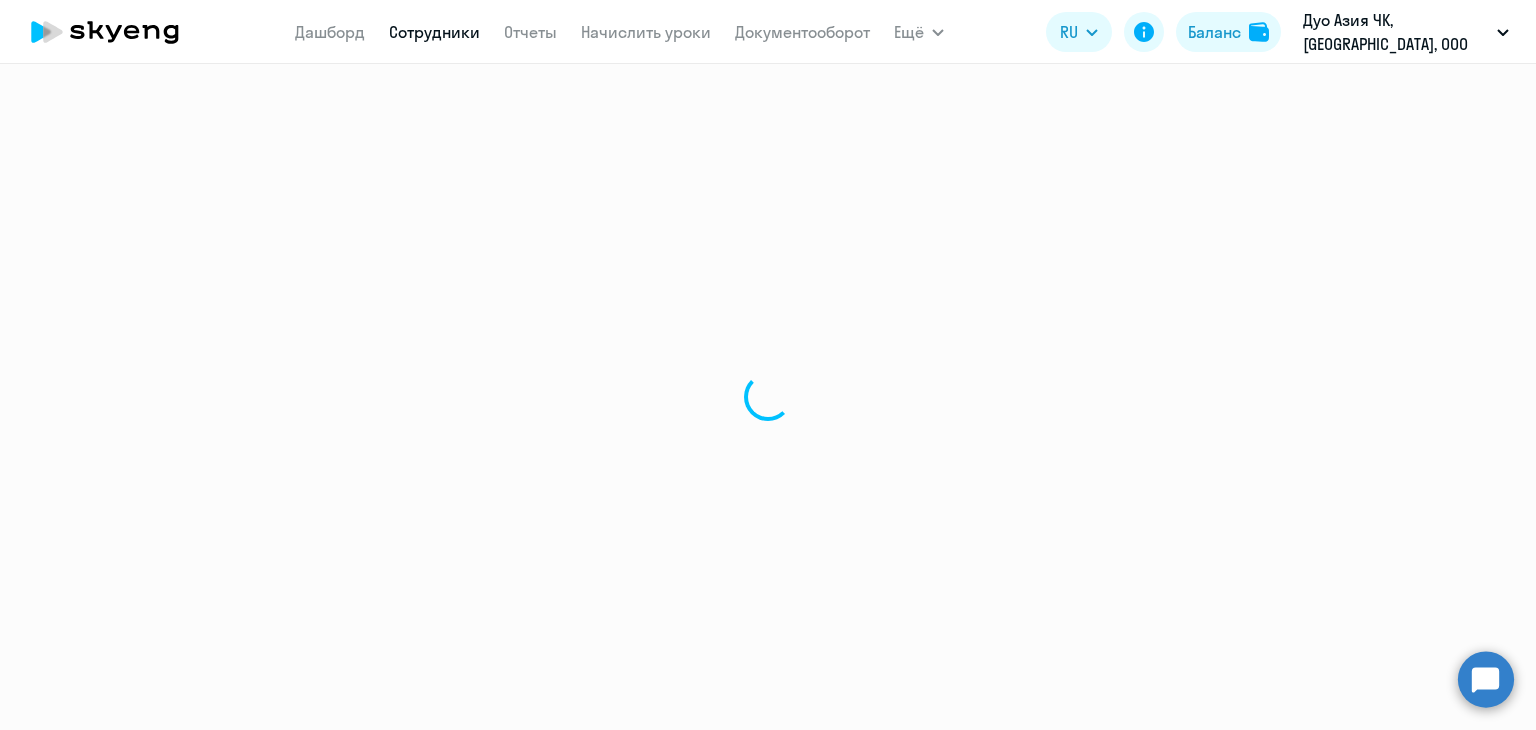scroll, scrollTop: 0, scrollLeft: 0, axis: both 